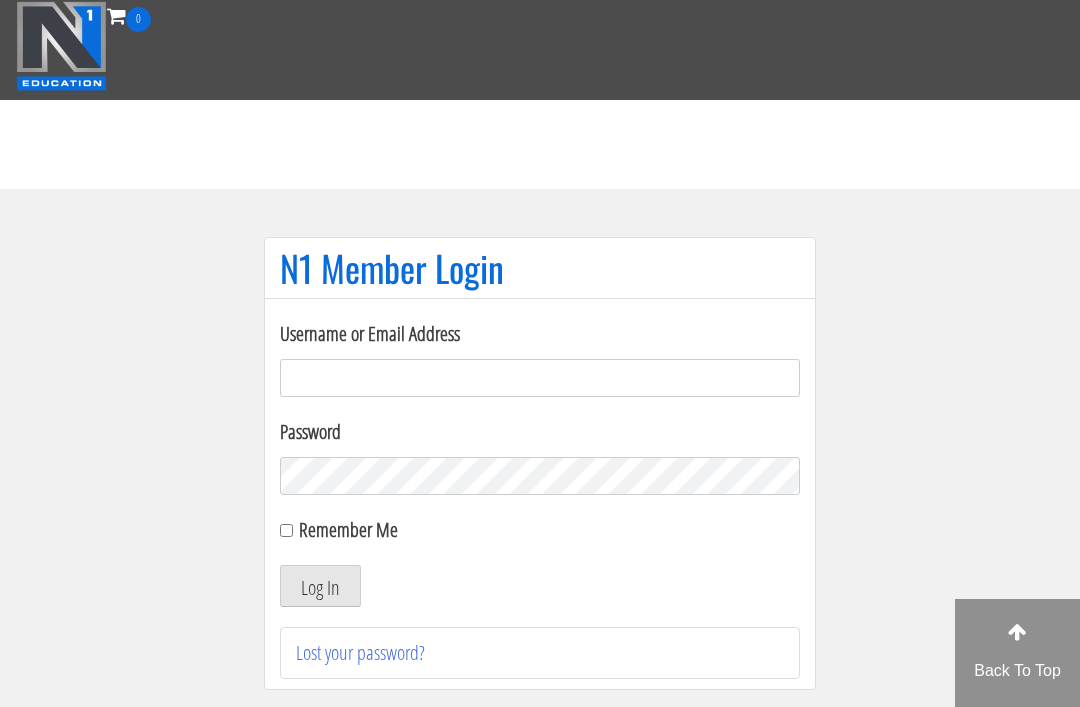 scroll, scrollTop: 0, scrollLeft: 0, axis: both 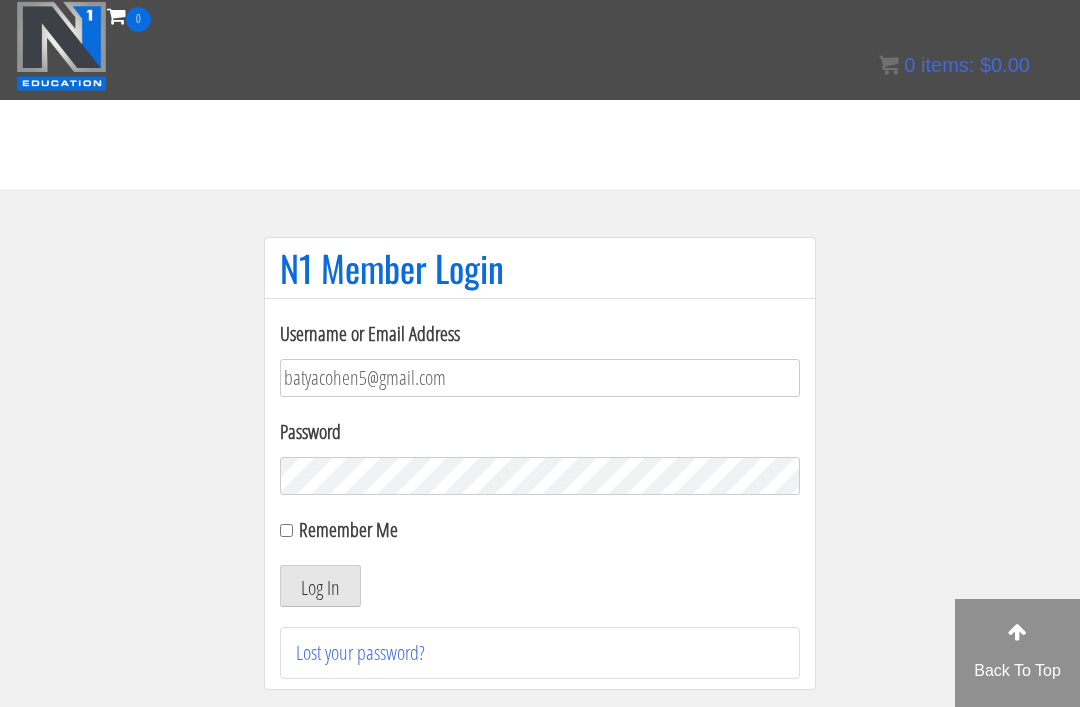 click on "Log In" at bounding box center [320, 586] 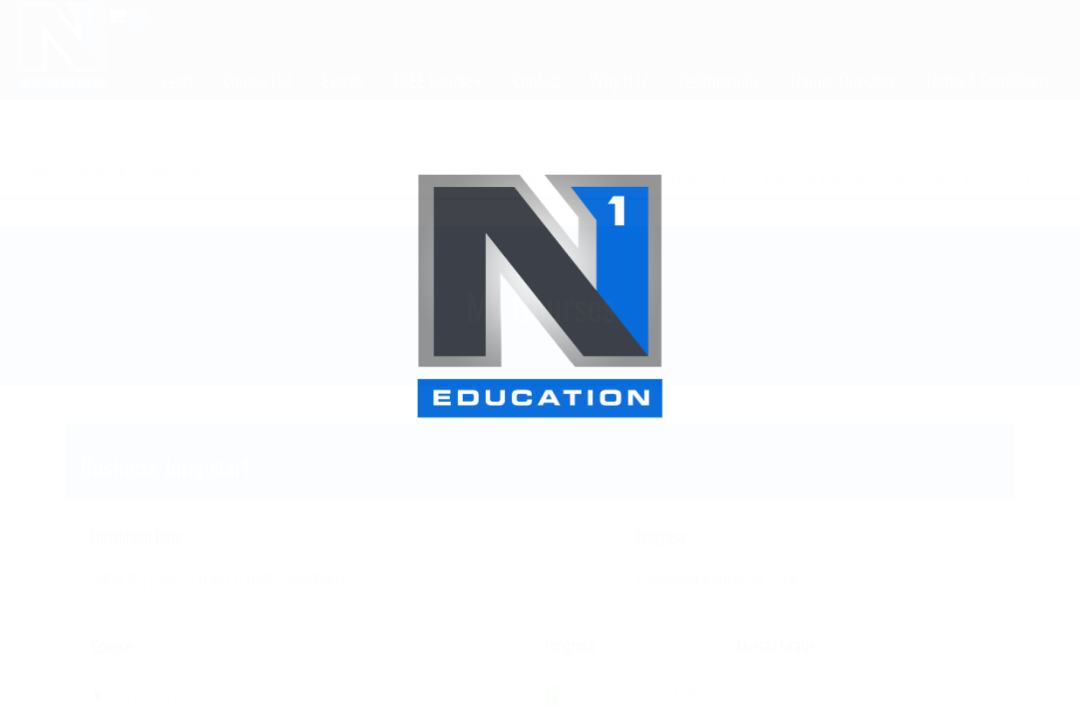 scroll, scrollTop: 0, scrollLeft: 0, axis: both 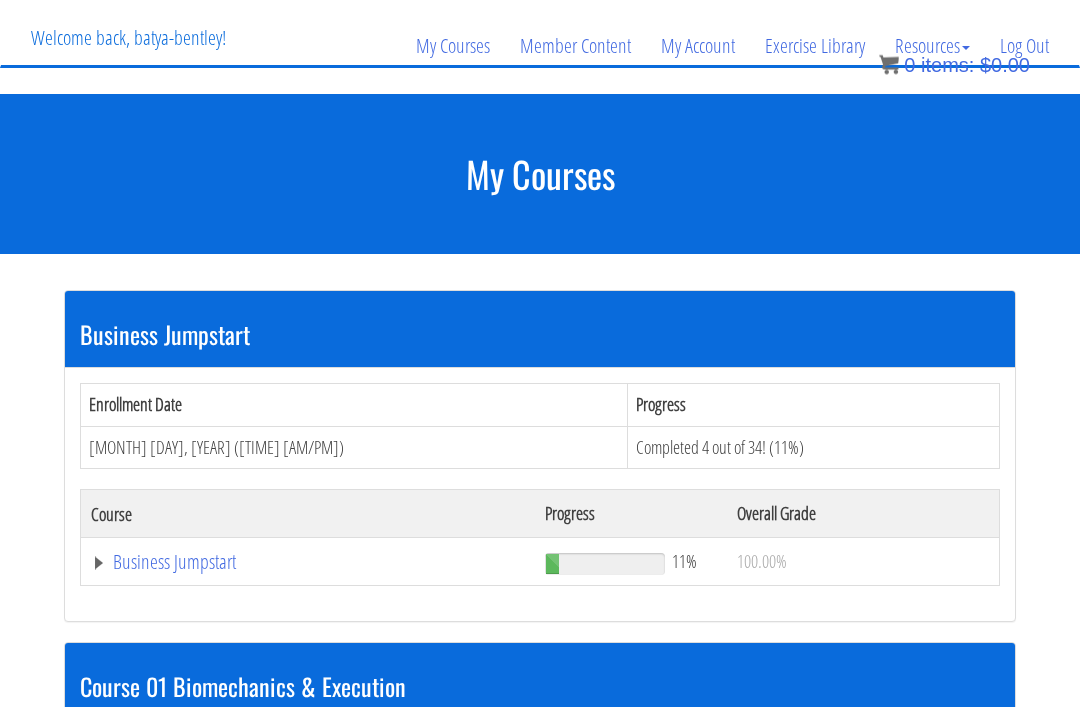 click on "Business Jumpstart" at bounding box center (308, 563) 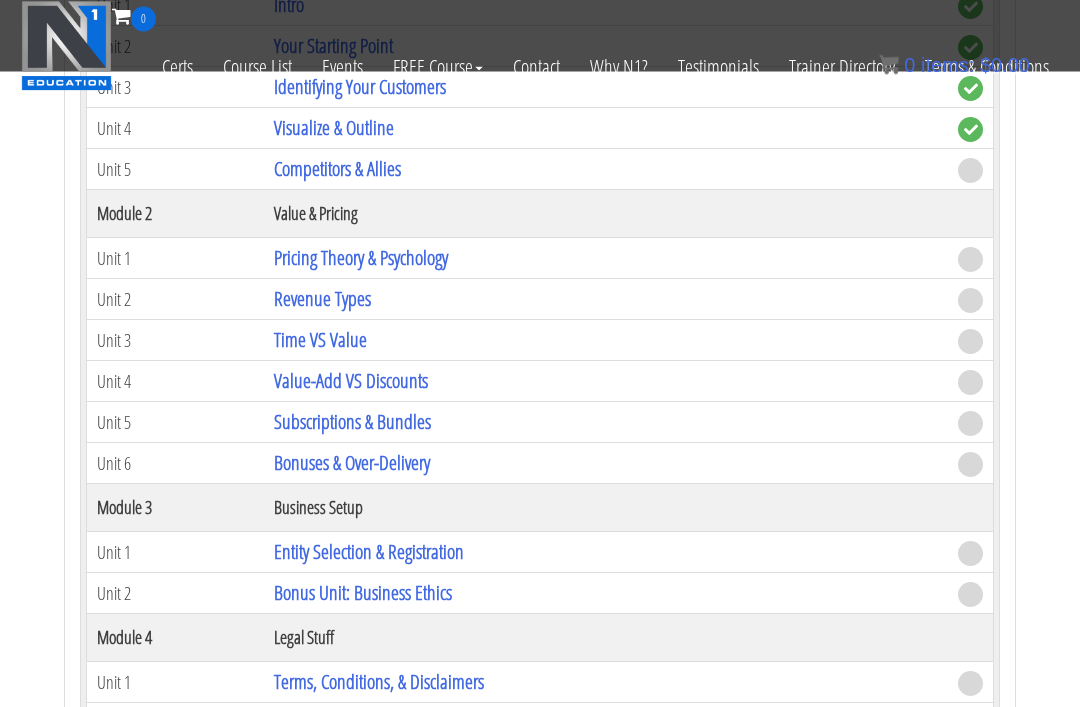 scroll, scrollTop: 670, scrollLeft: 0, axis: vertical 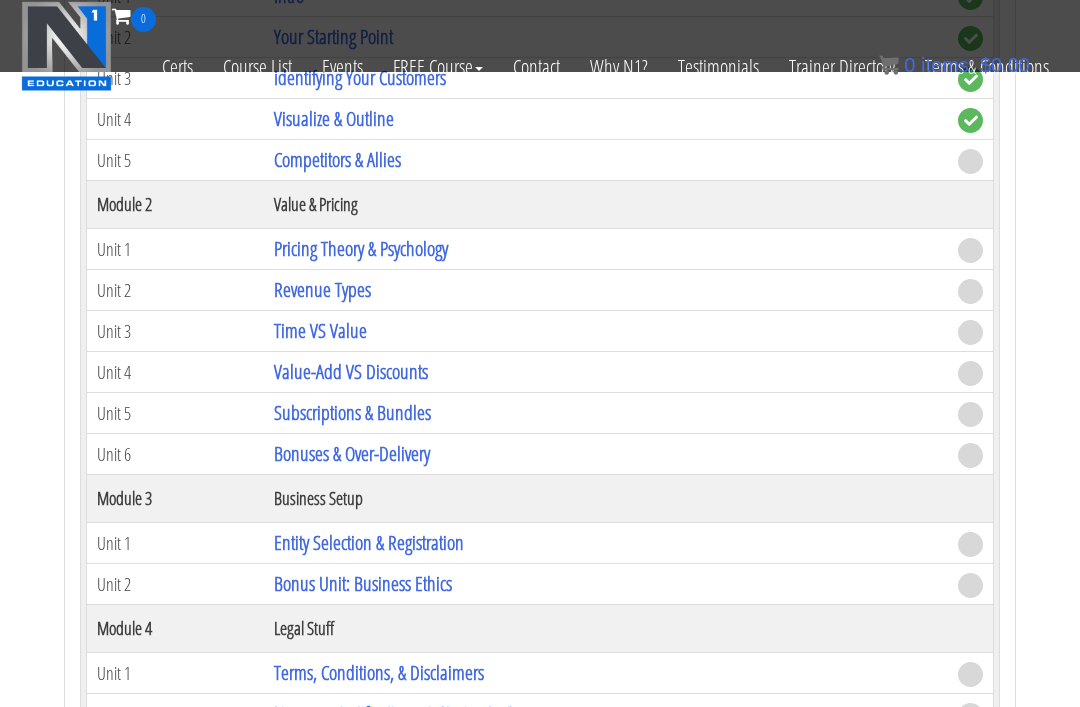 click on "Competitors & Allies" at bounding box center [337, 159] 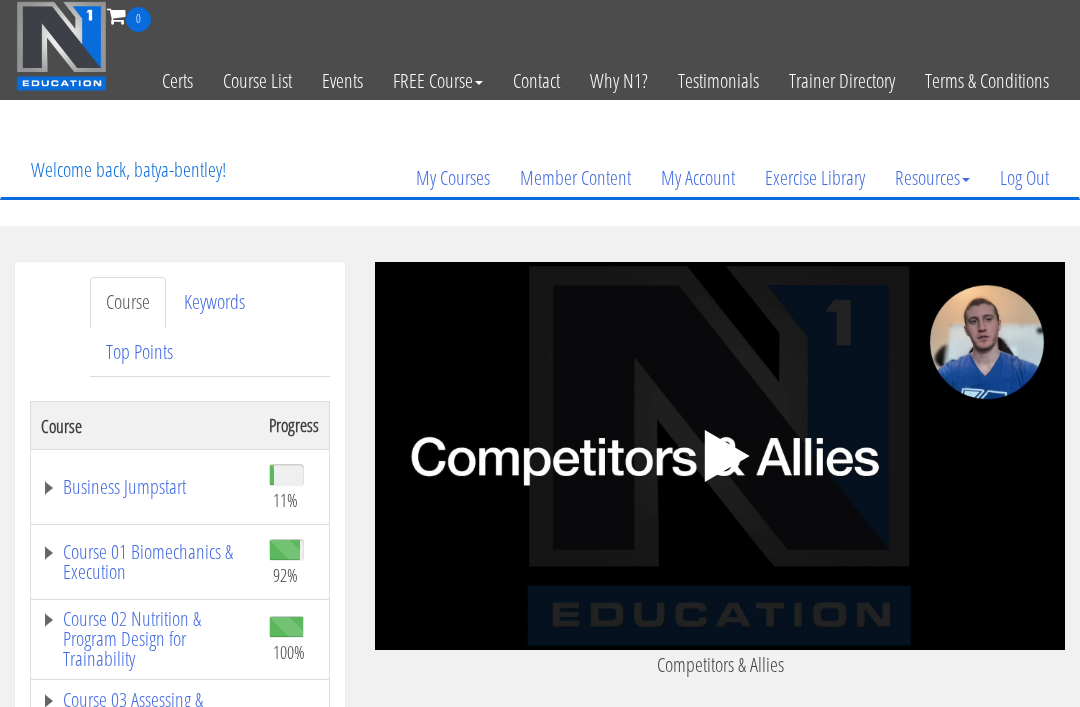 scroll, scrollTop: 0, scrollLeft: 0, axis: both 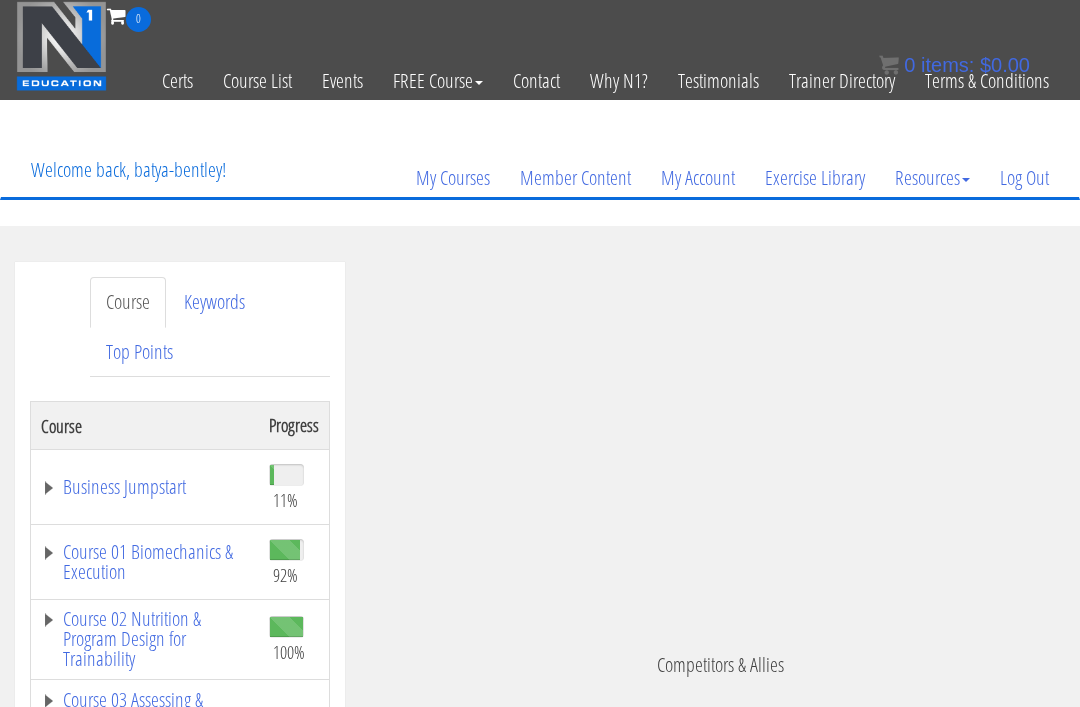 click on ".fp-color-play{opacity:0.65;}.rect{fill:#fff;}" at bounding box center [720, 456] 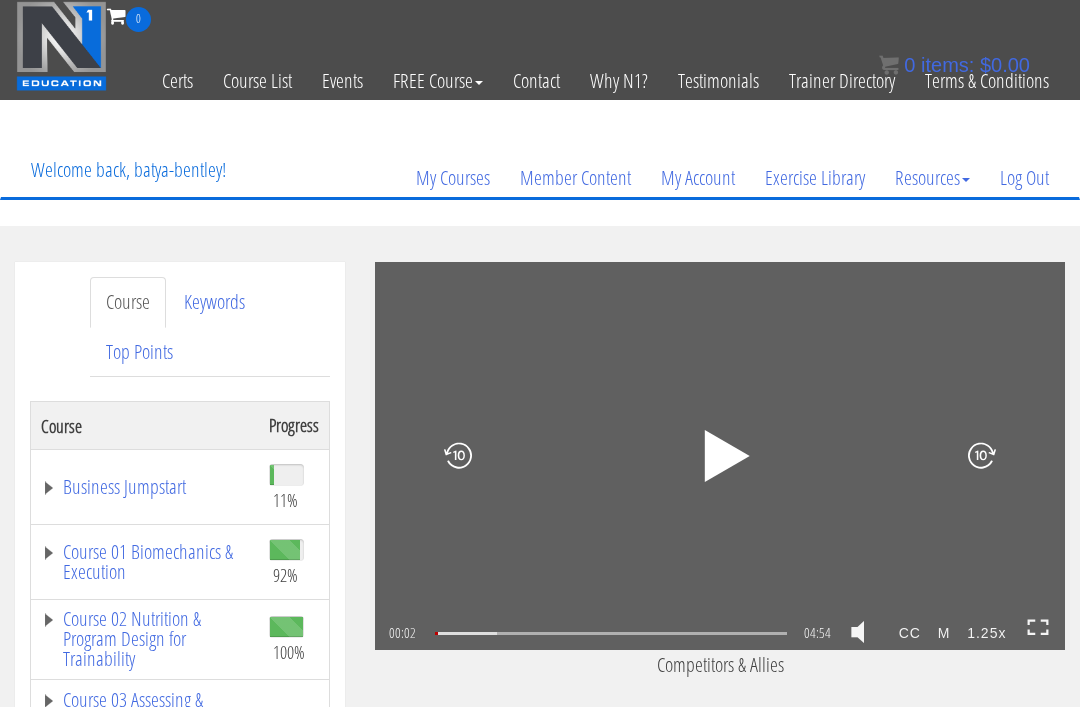 click at bounding box center [727, 456] 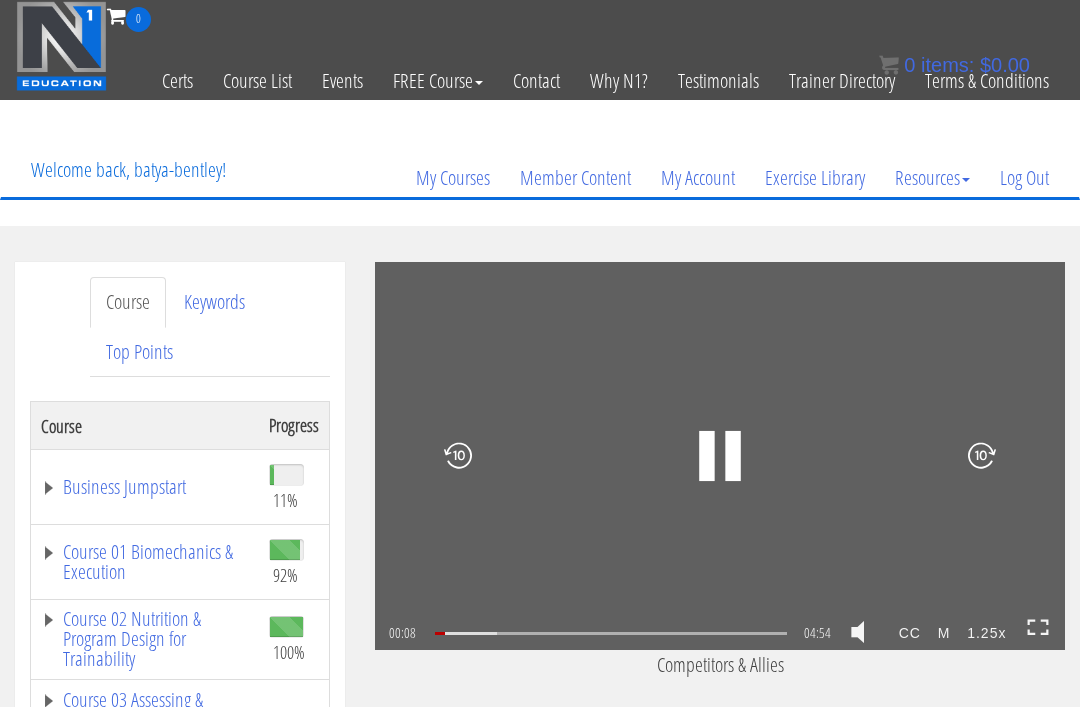 click at bounding box center [1038, 627] 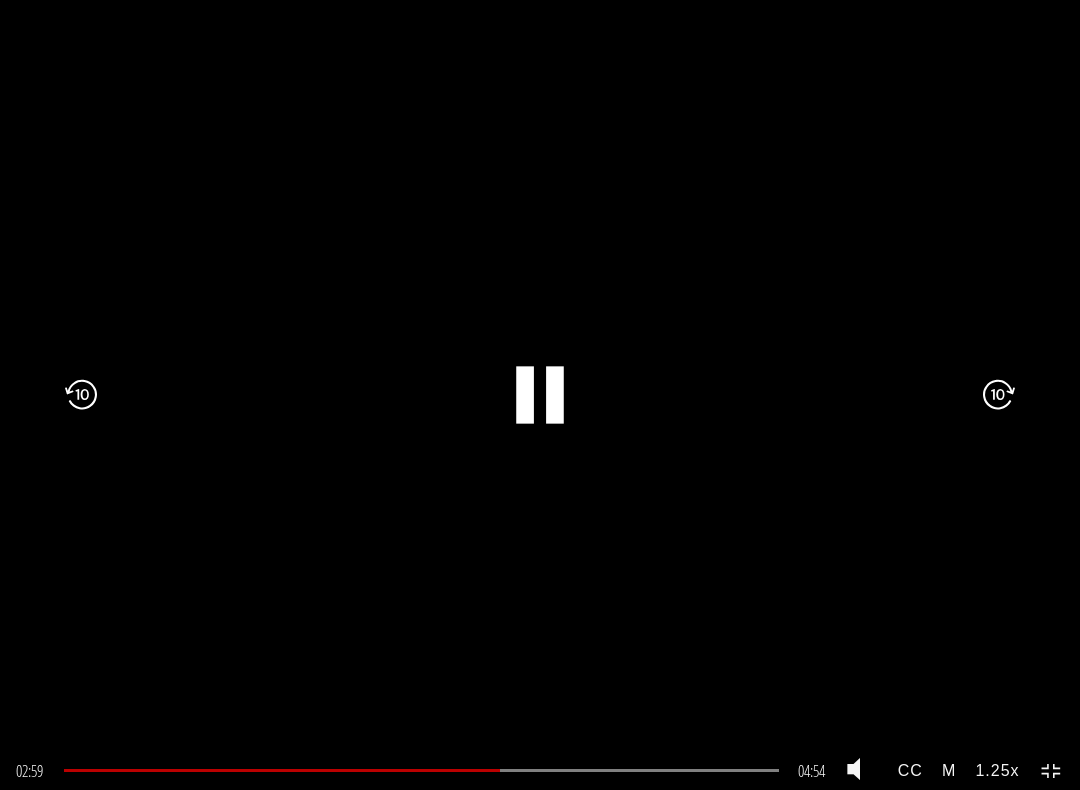 click on "1.25x" at bounding box center [997, 770] 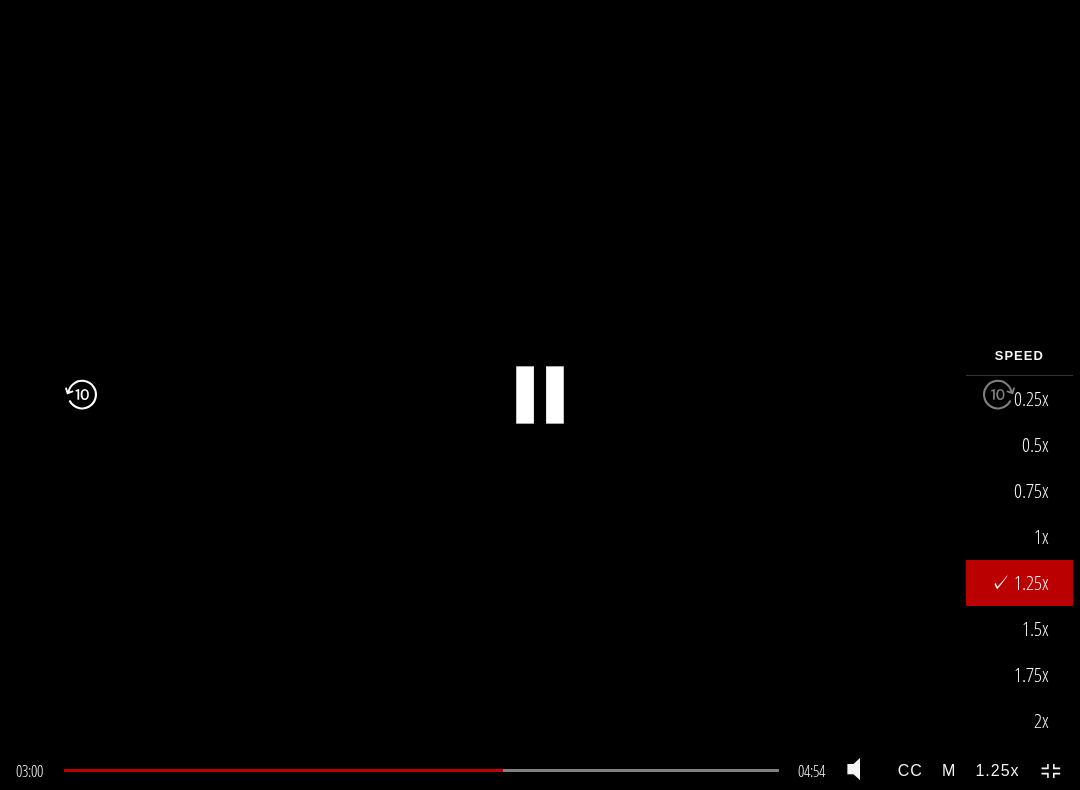 click on "1.5x" at bounding box center [1019, 629] 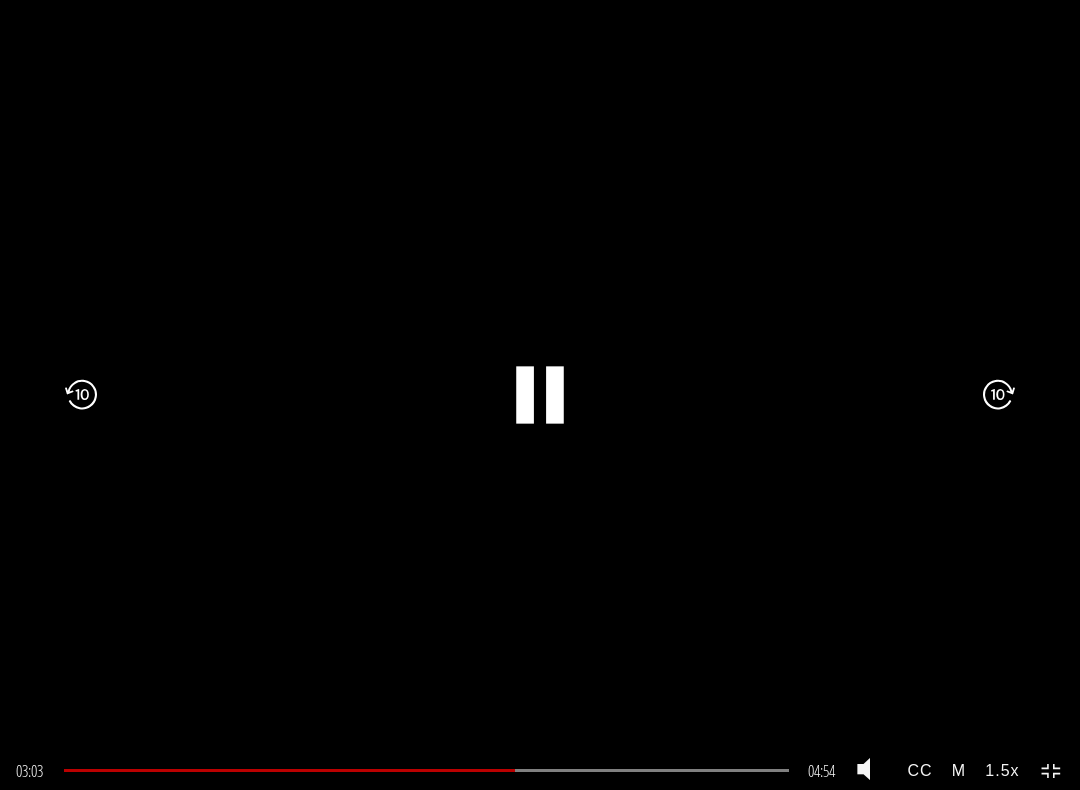 click at bounding box center [983, 395] 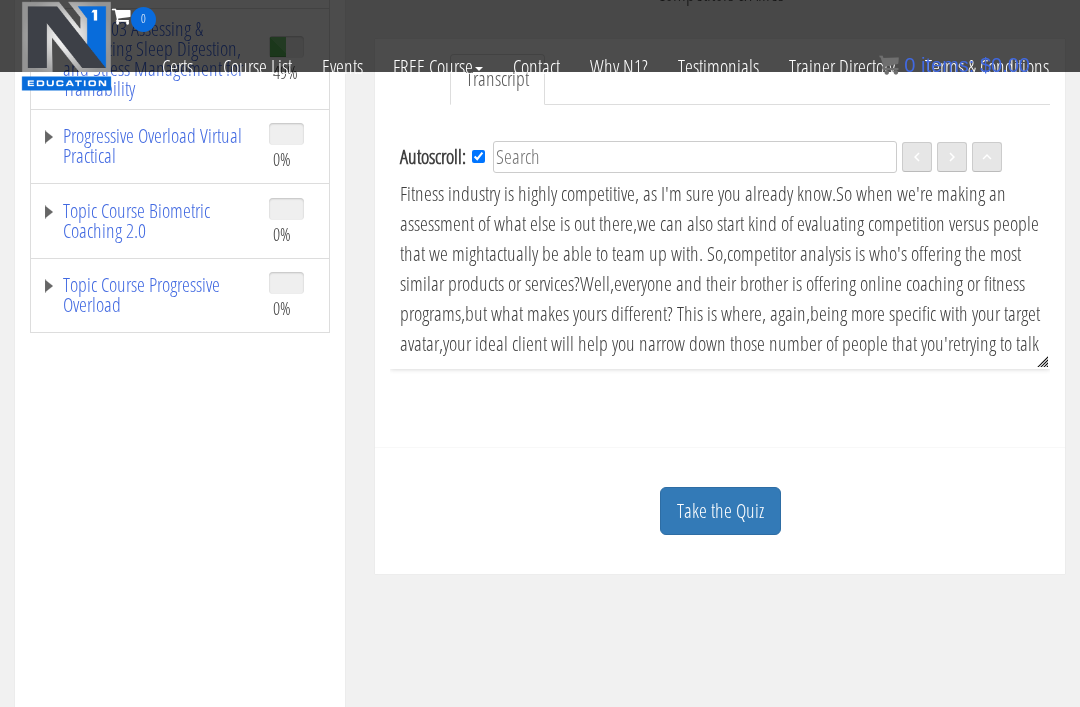 scroll, scrollTop: 549, scrollLeft: 0, axis: vertical 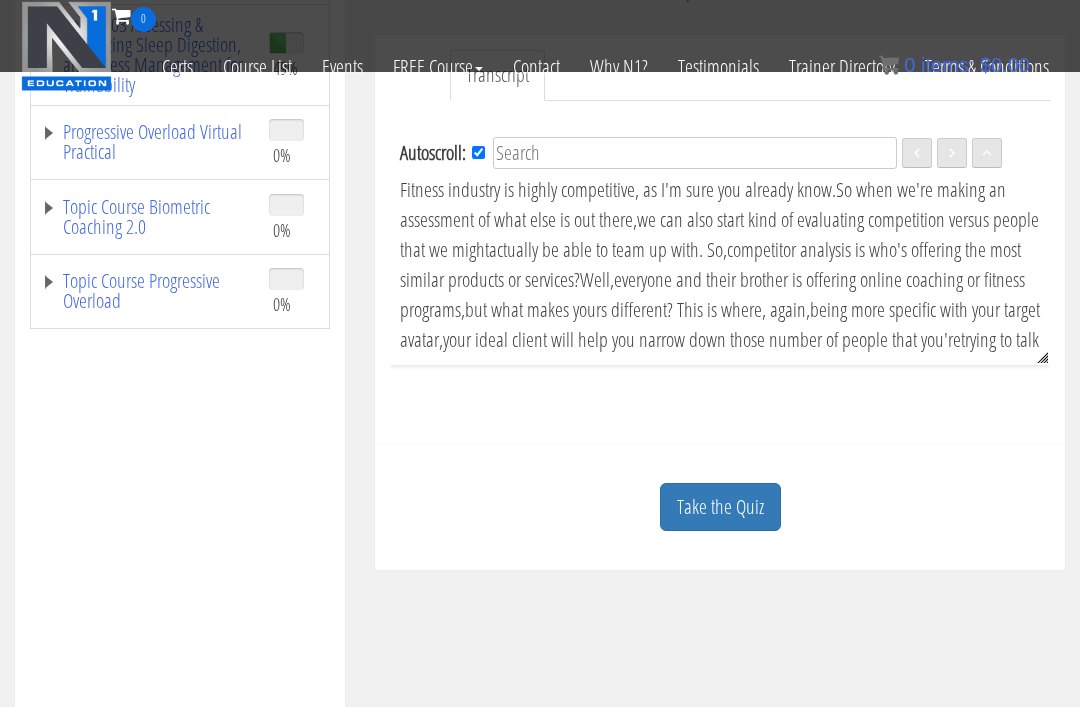 click on "Take the Quiz" at bounding box center (720, 507) 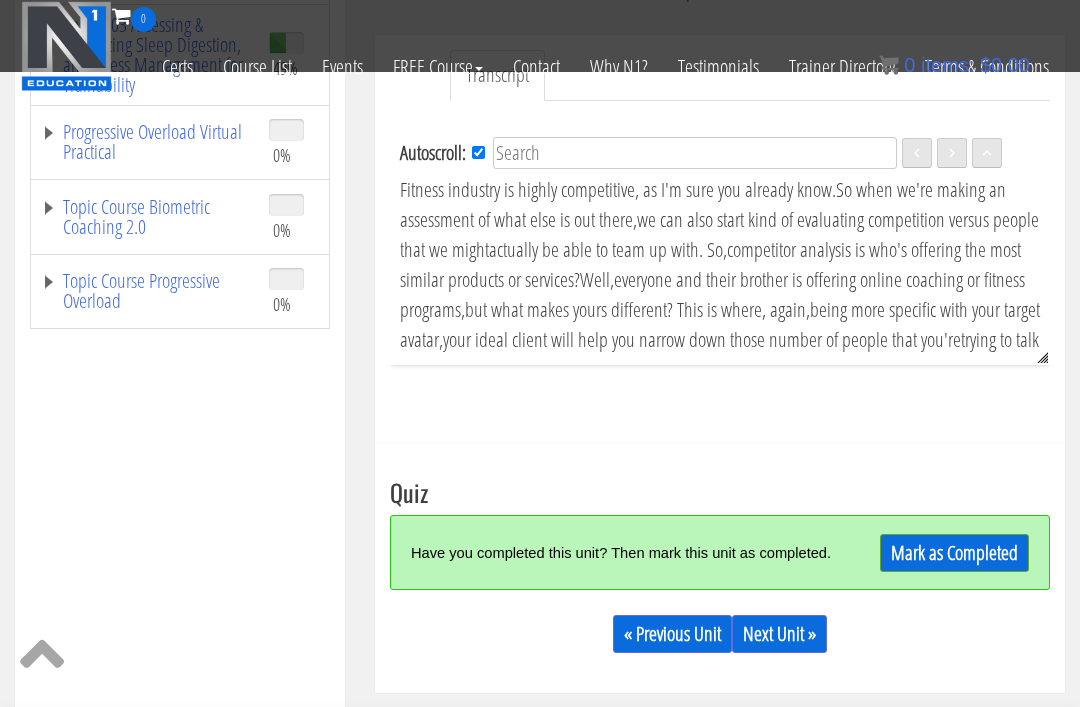 click on "Mark as Completed" at bounding box center [954, 553] 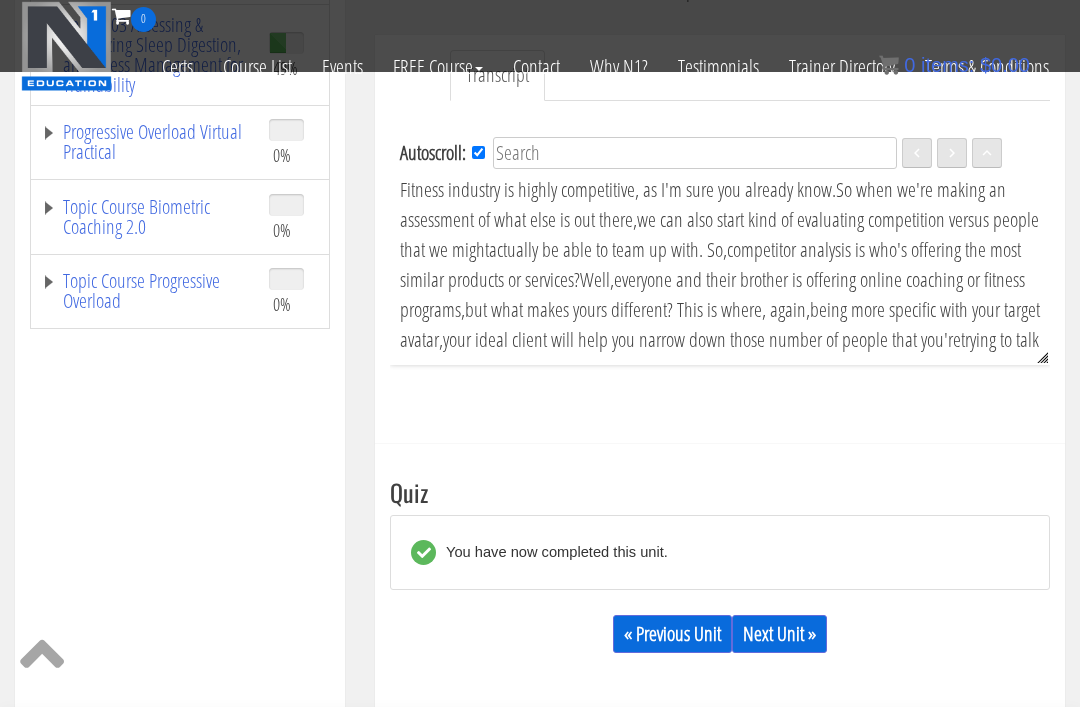 click on "Next Unit »" at bounding box center (779, 634) 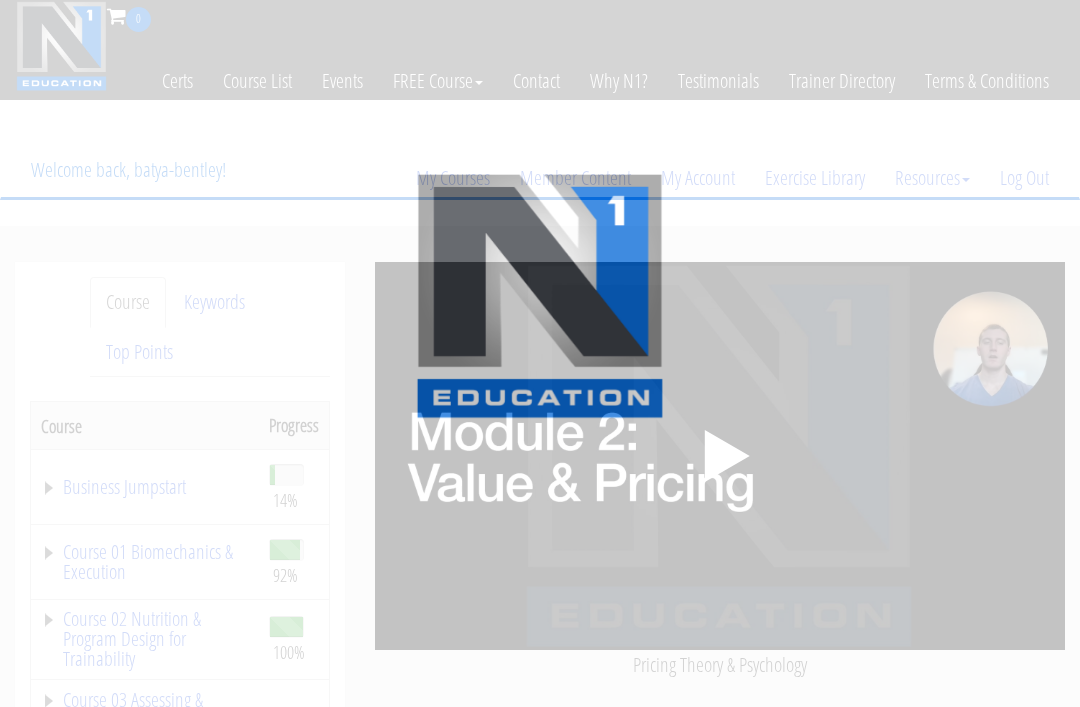 scroll, scrollTop: 0, scrollLeft: 0, axis: both 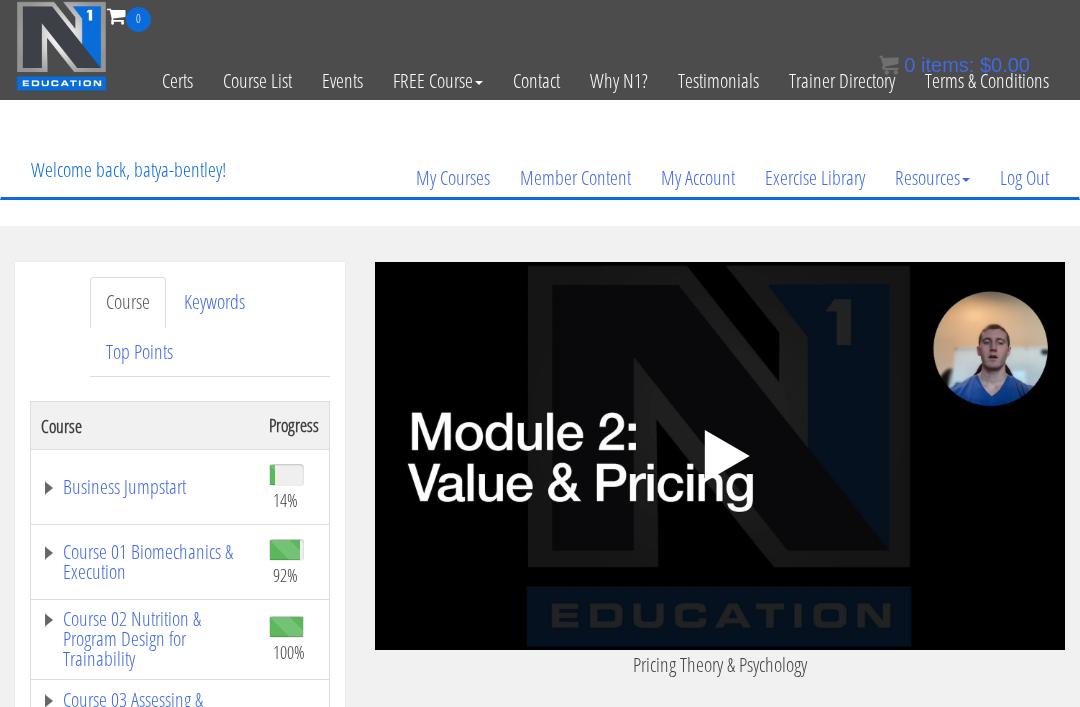 click on ".fp-color-play{opacity:0.65;}.controlbutton{fill:#fff;}" at bounding box center [720, 456] 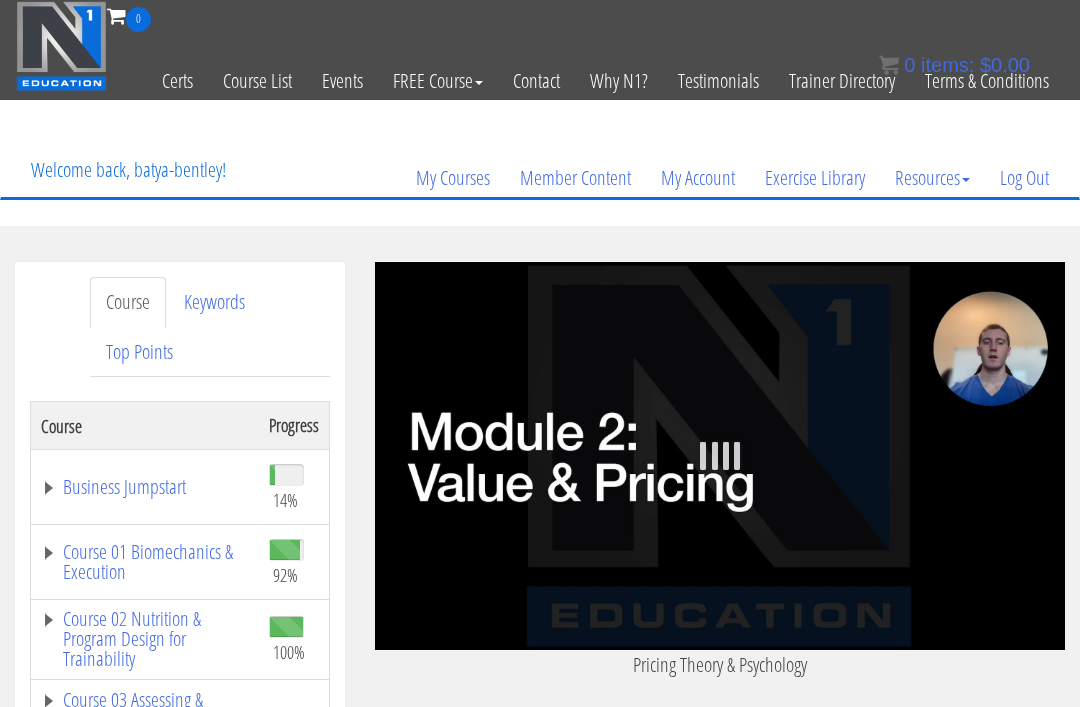 click on ".a{fill:#000;opacity:0.65;}.b{fill:#fff;opacity:1.0;}
.fp-color-play{opacity:0.65;}.controlbutton{fill:#fff;}
.fp-color-play{opacity:0.65;}.controlbutton{fill:#fff;}
.controlbuttonbg{opacity:0.65;}.controlbutton{fill:#fff;}
.fp-color-play{opacity:0.65;}.rect{fill:#fff;}
.fp-color-play{opacity:0.65;}.rect{fill:#fff;}
.fp-color-play{opacity:0.65;}.rect{fill:#fff;}
.fp-color-play{opacity:0.65;}.rect{fill:#fff;}
00:00                                                                        04:04" at bounding box center [720, 456] 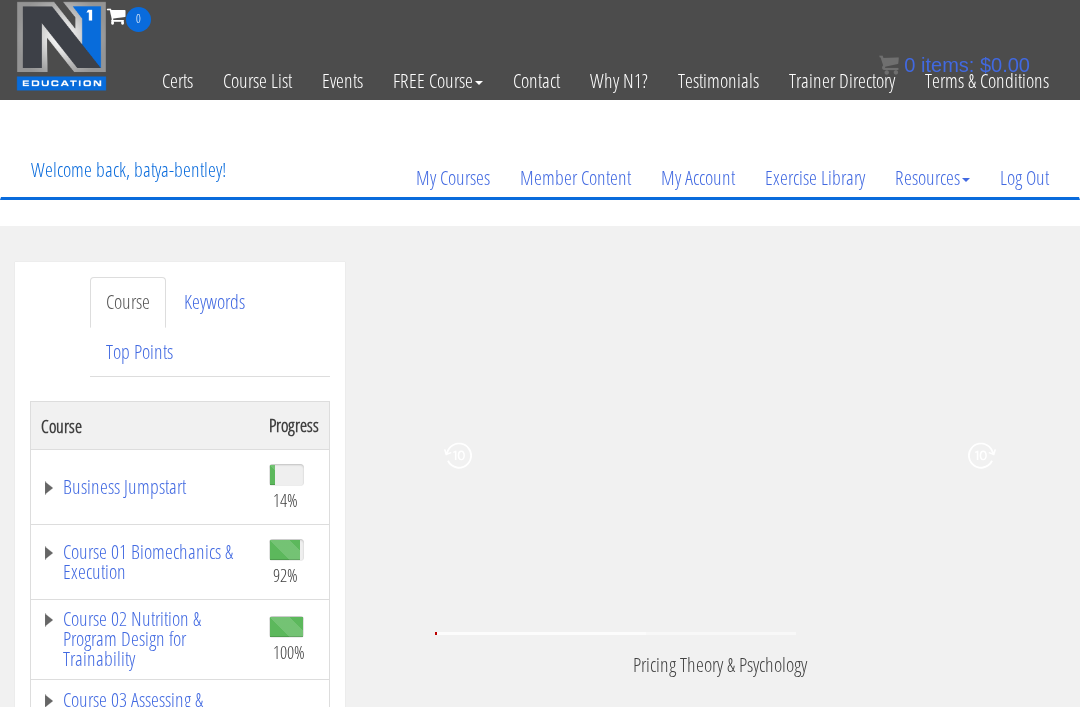 click at bounding box center [968, 456] 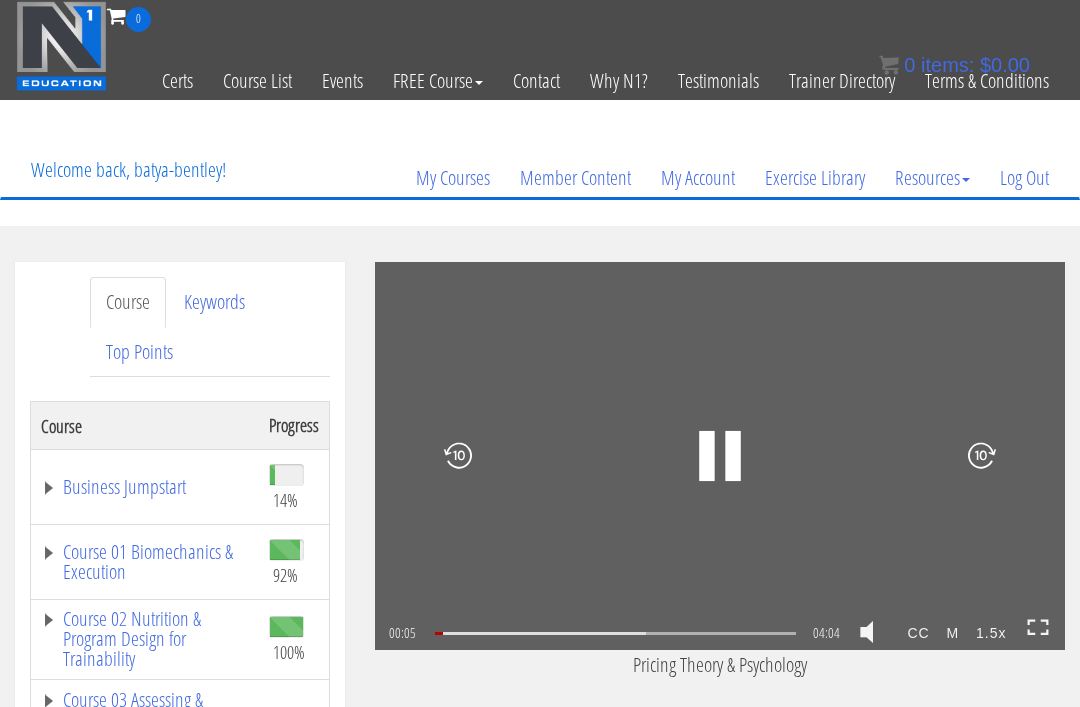 click at bounding box center (1038, 627) 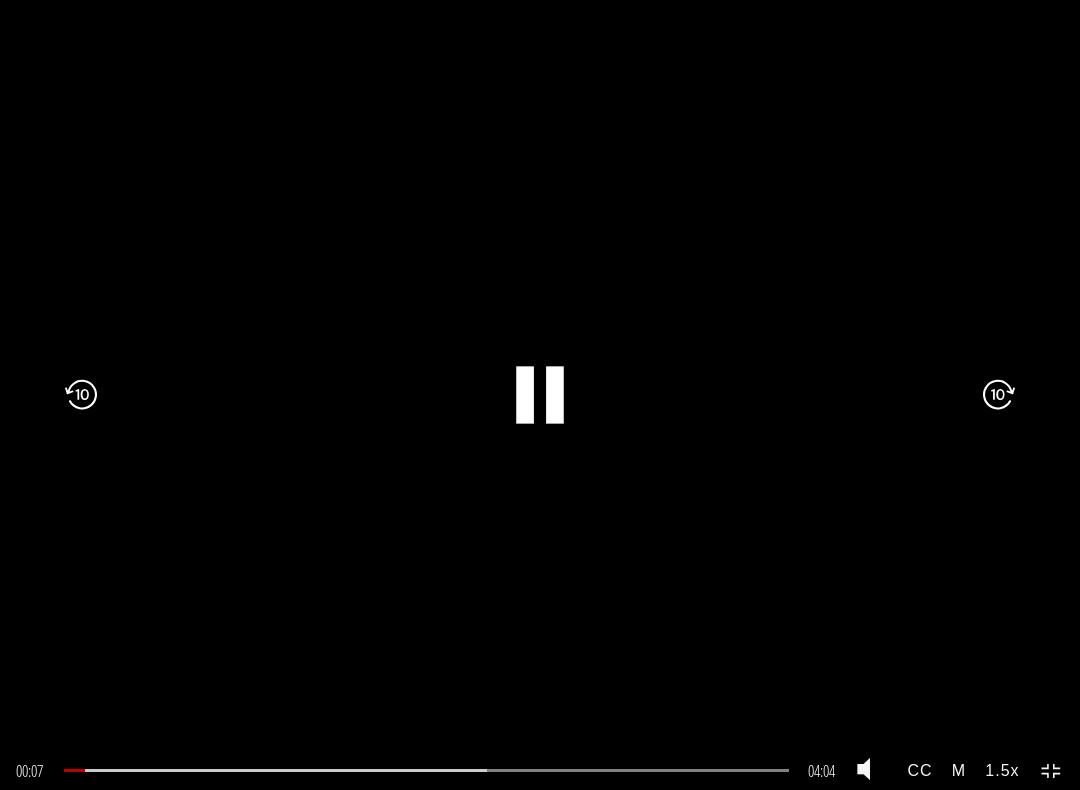 click on "1.5x" at bounding box center [1002, 770] 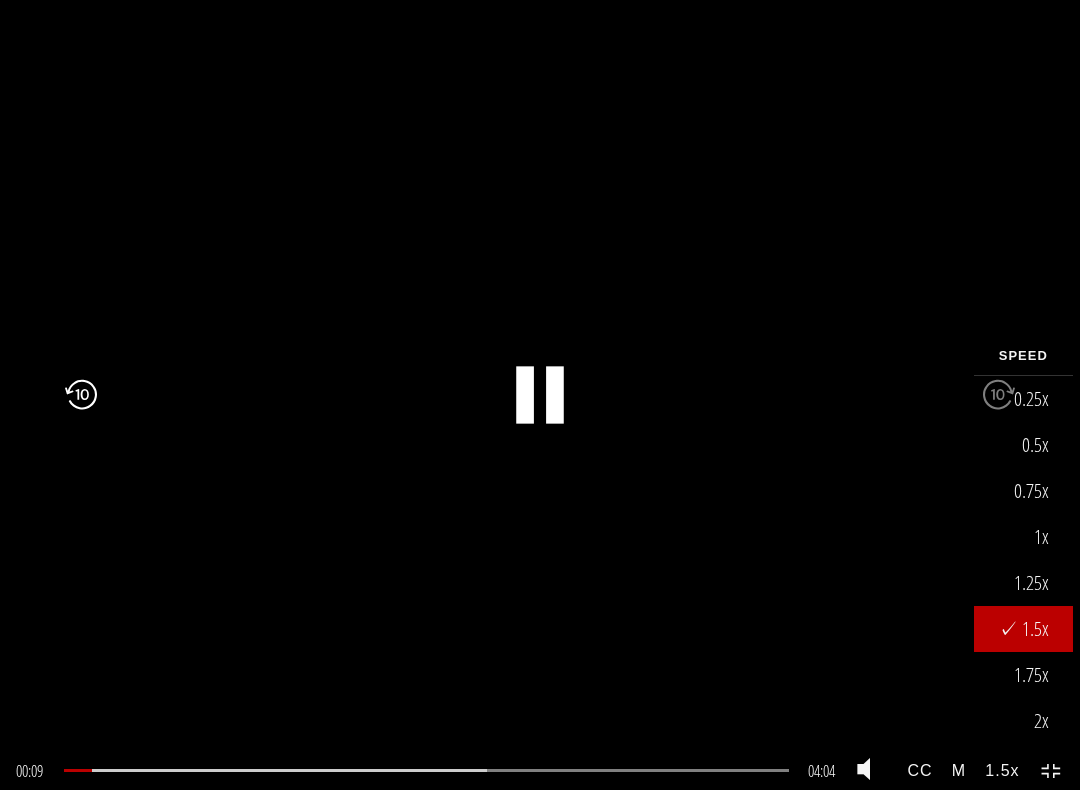 click on "1.25x" at bounding box center [1023, 583] 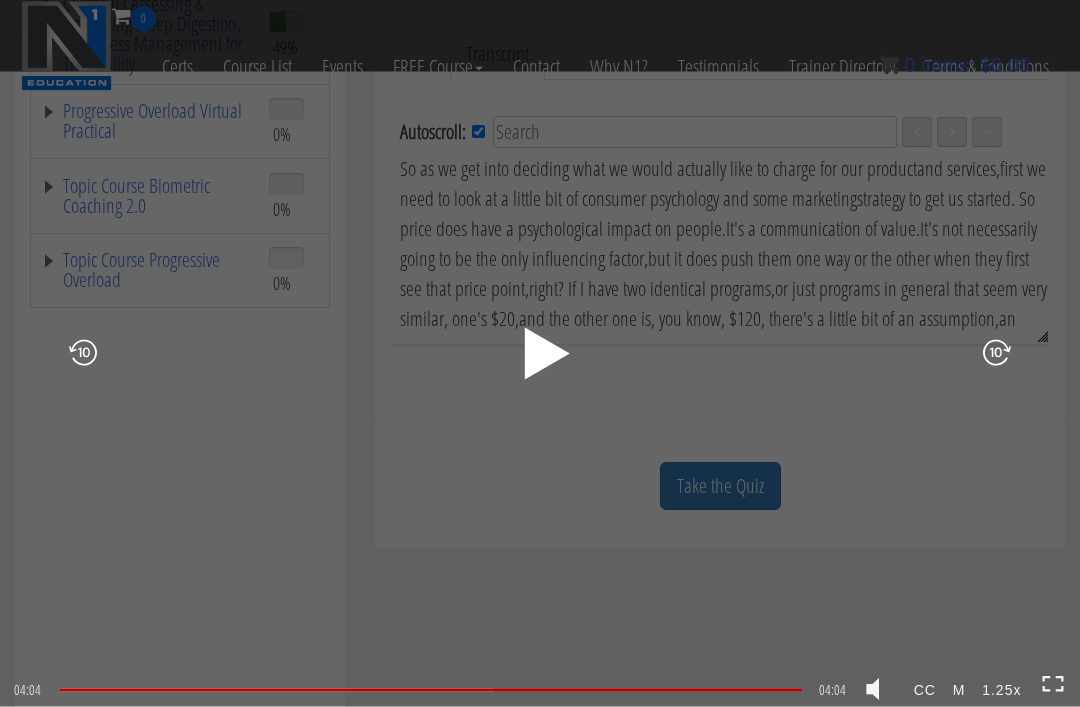 scroll, scrollTop: 570, scrollLeft: 0, axis: vertical 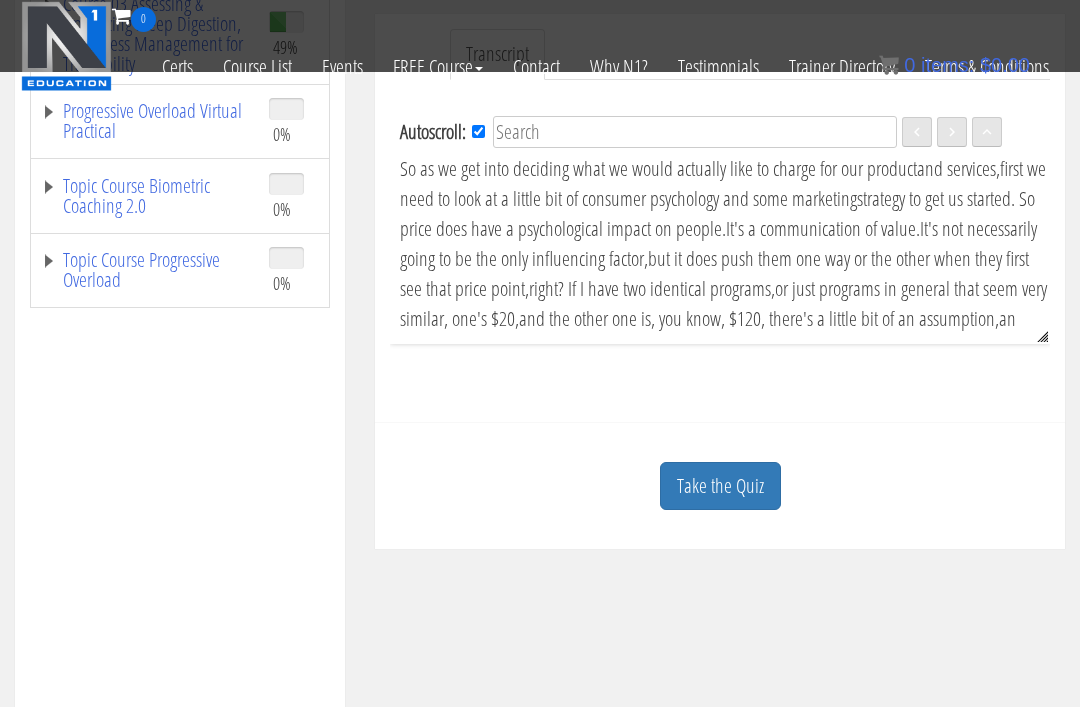 click on "Take the Quiz" at bounding box center (720, 486) 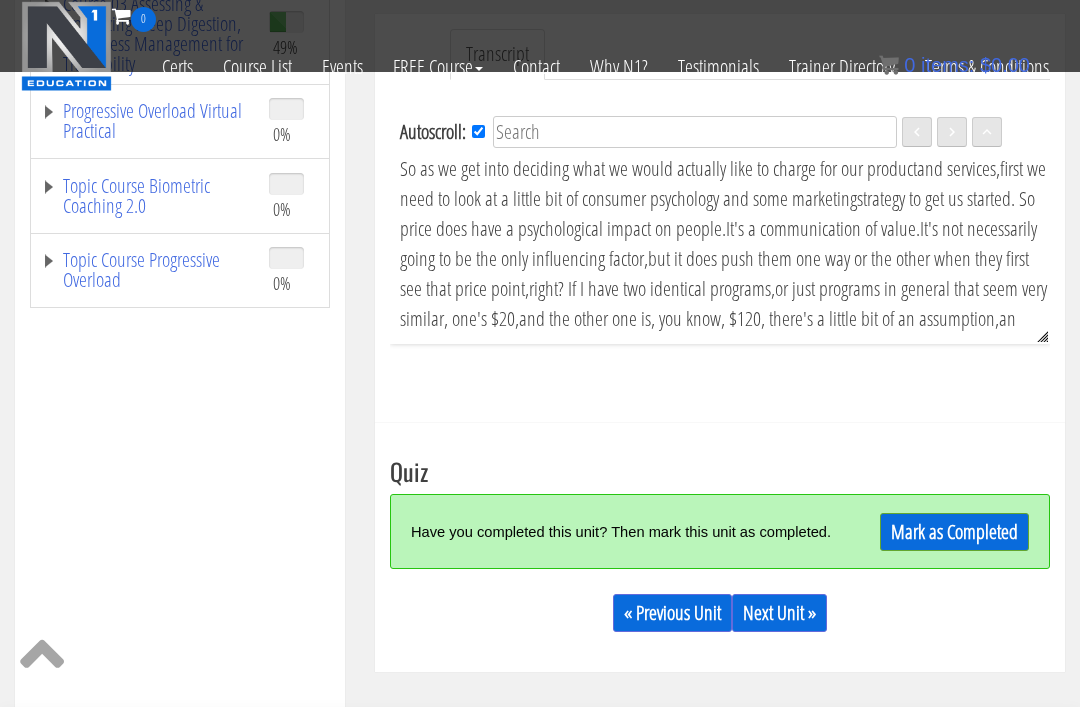 click on "Mark as Completed" at bounding box center (954, 532) 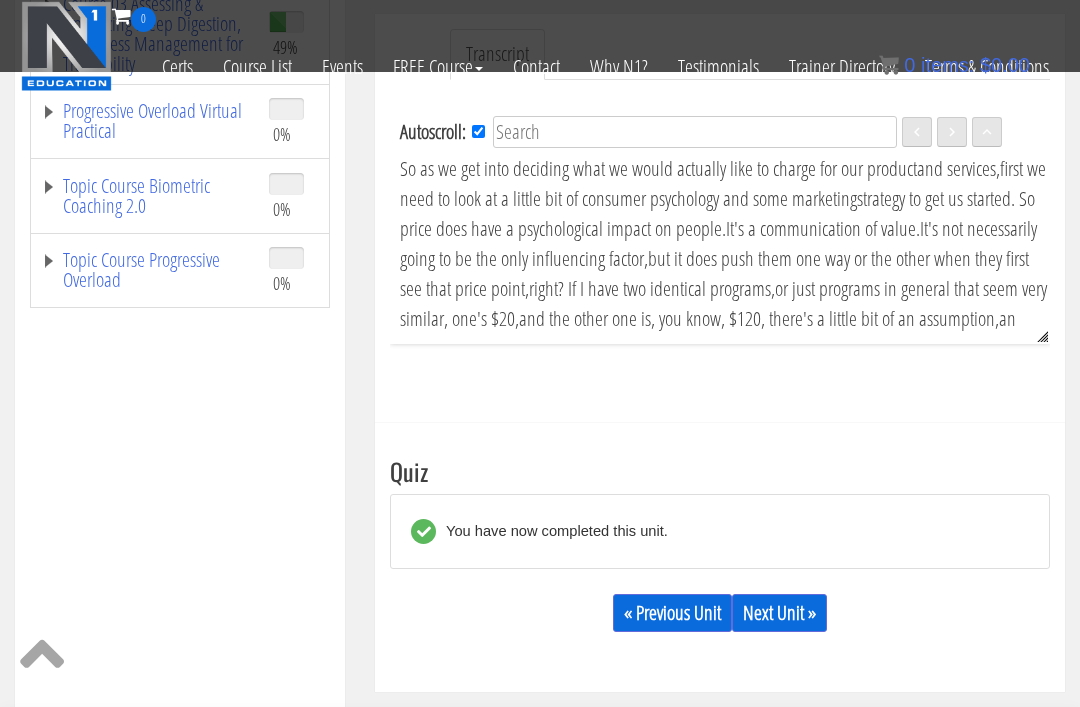 click on "Next Unit »" at bounding box center [779, 613] 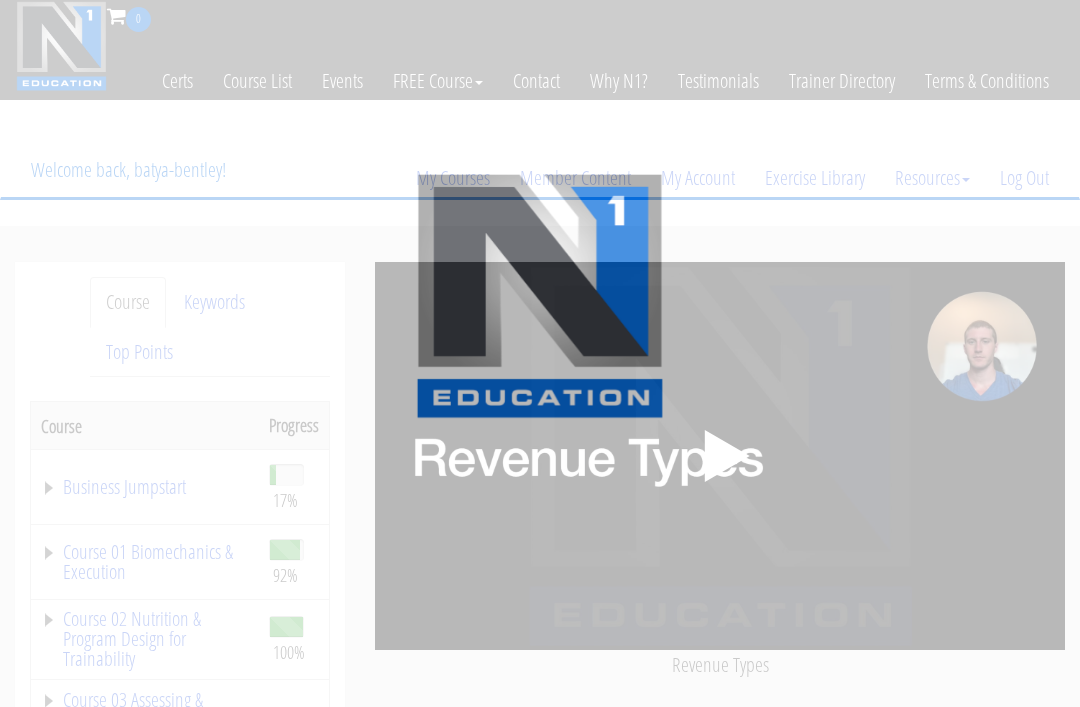 scroll, scrollTop: 0, scrollLeft: 0, axis: both 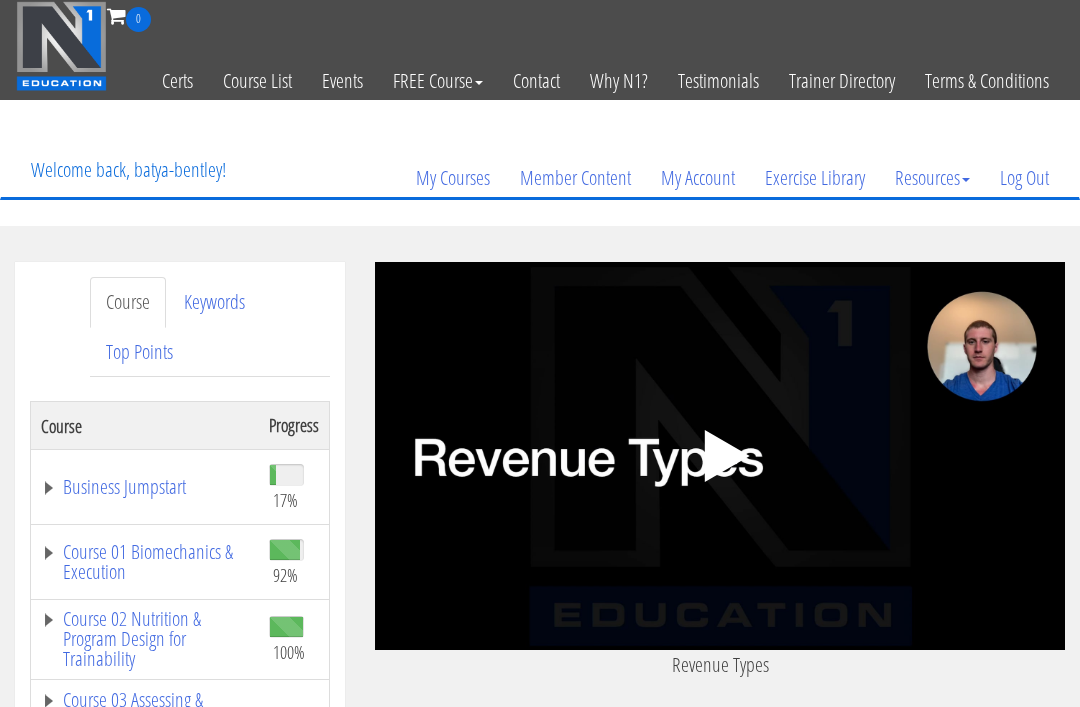click on ".fp-color-play{opacity:0.65;}.controlbutton{fill:#fff;}" at bounding box center [720, 456] 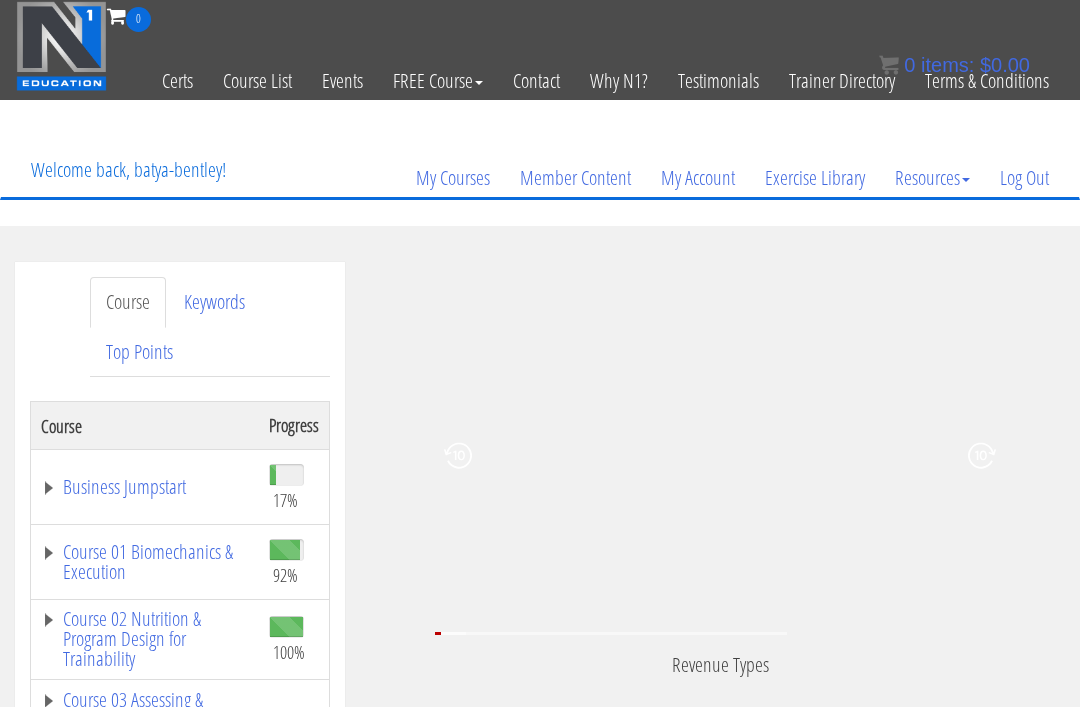 click at bounding box center [968, 456] 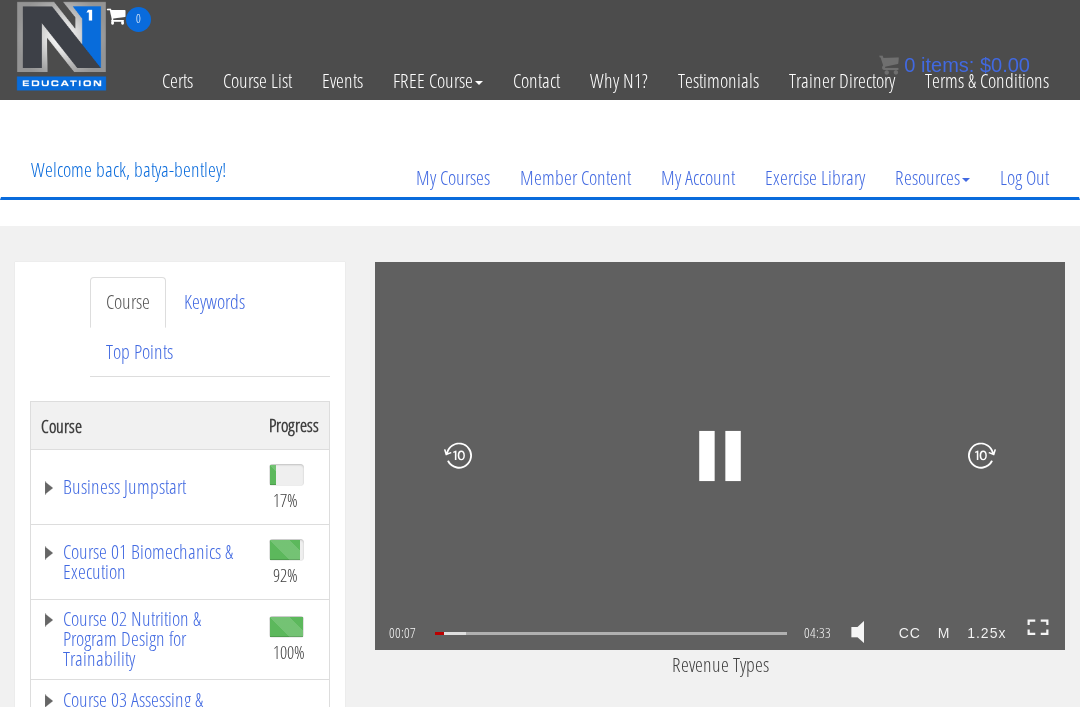 click on "00:07                                                                        04:33              04:27                                                                                                                                                                                           CC M 1.25x" at bounding box center [720, 634] 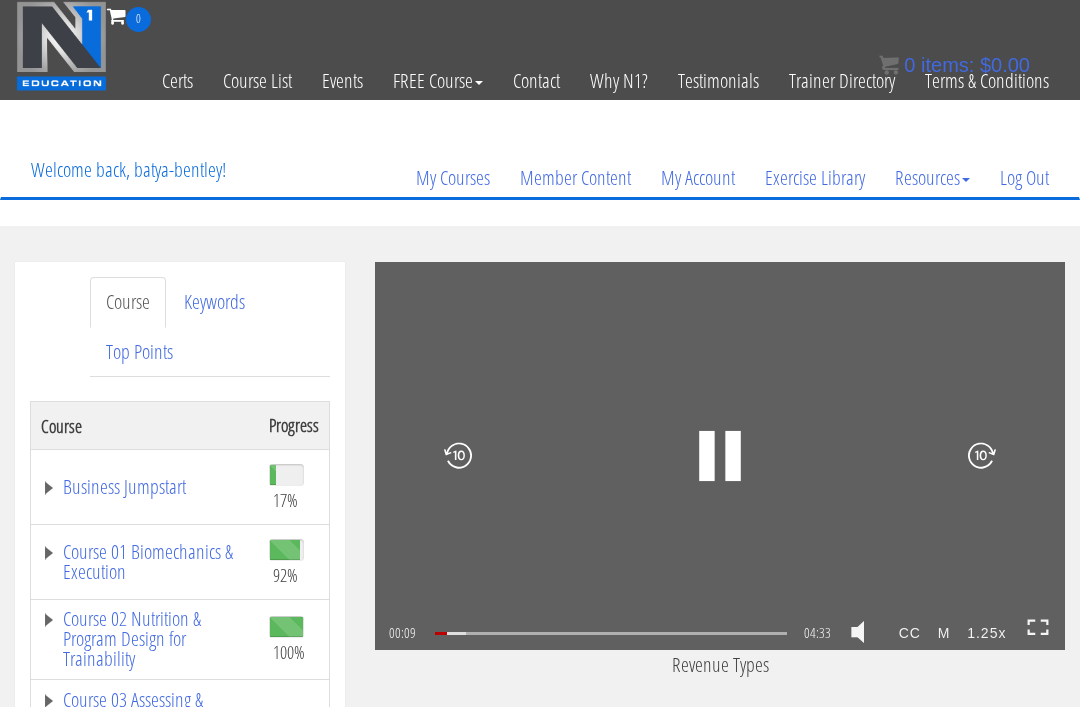click at bounding box center [1038, 627] 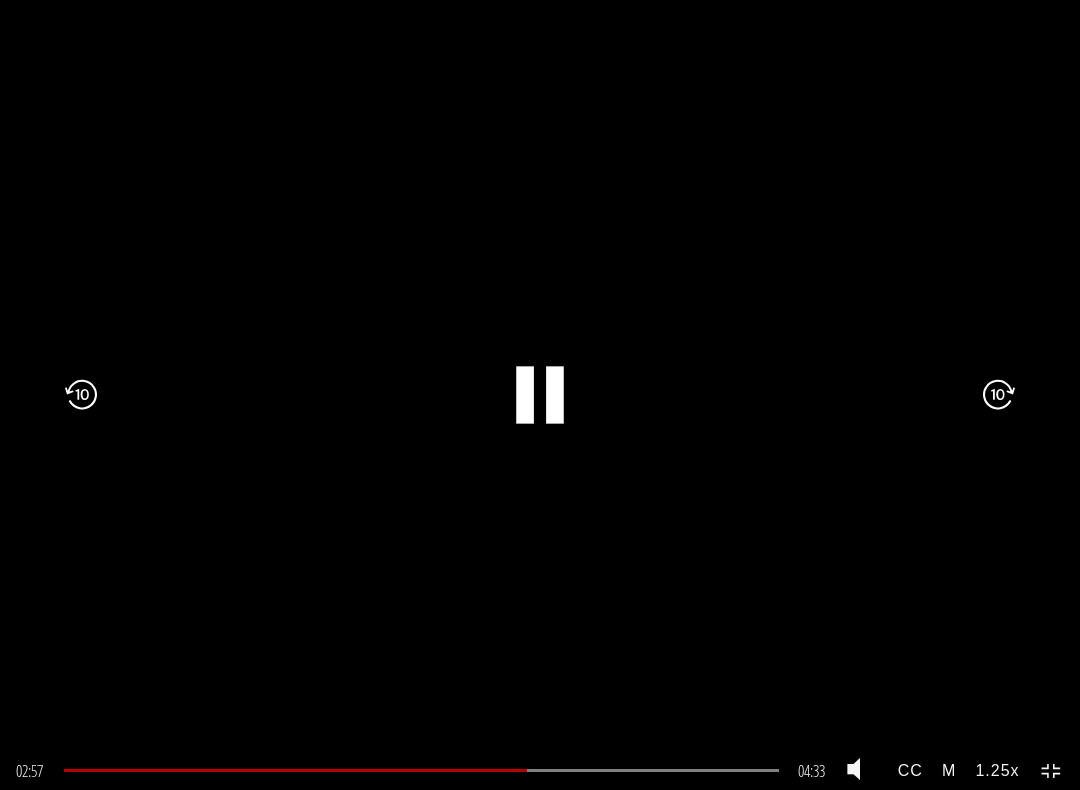 click on ".fp-color-play{opacity:0.65;}.rect{fill:#fff;}" at bounding box center [540, 395] 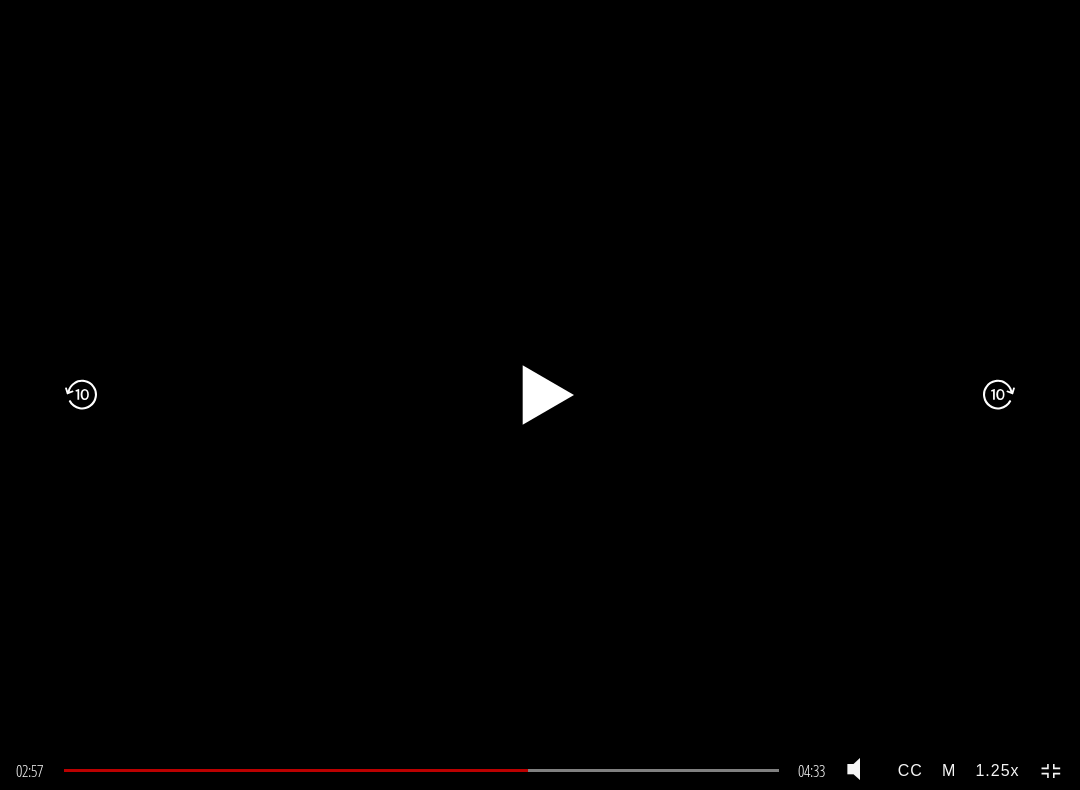 click on ".fp-color-play{opacity:0.65;}.rect{fill:#fff;}" at bounding box center [540, 395] 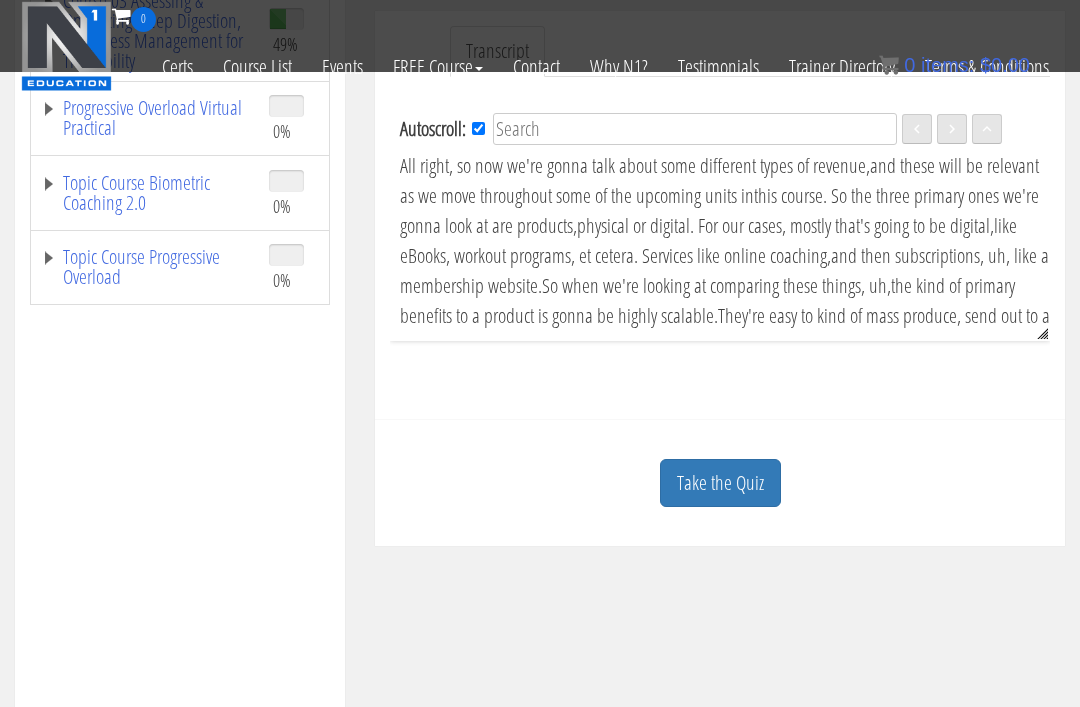 scroll, scrollTop: 574, scrollLeft: 0, axis: vertical 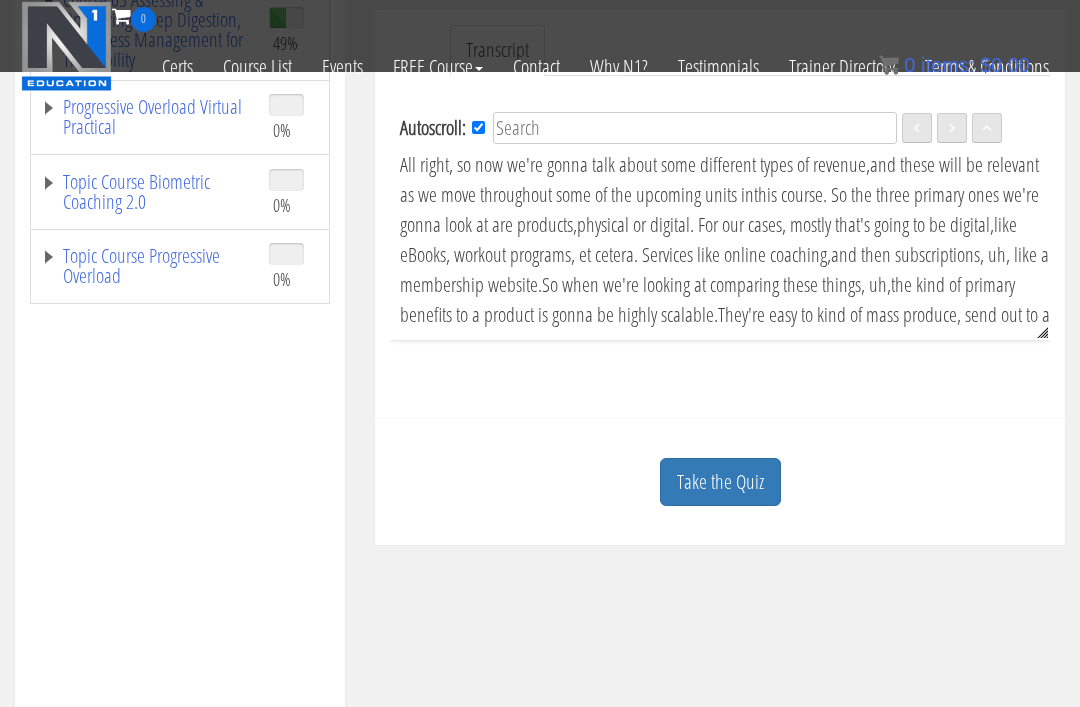 click on "Take the Quiz" at bounding box center (720, 482) 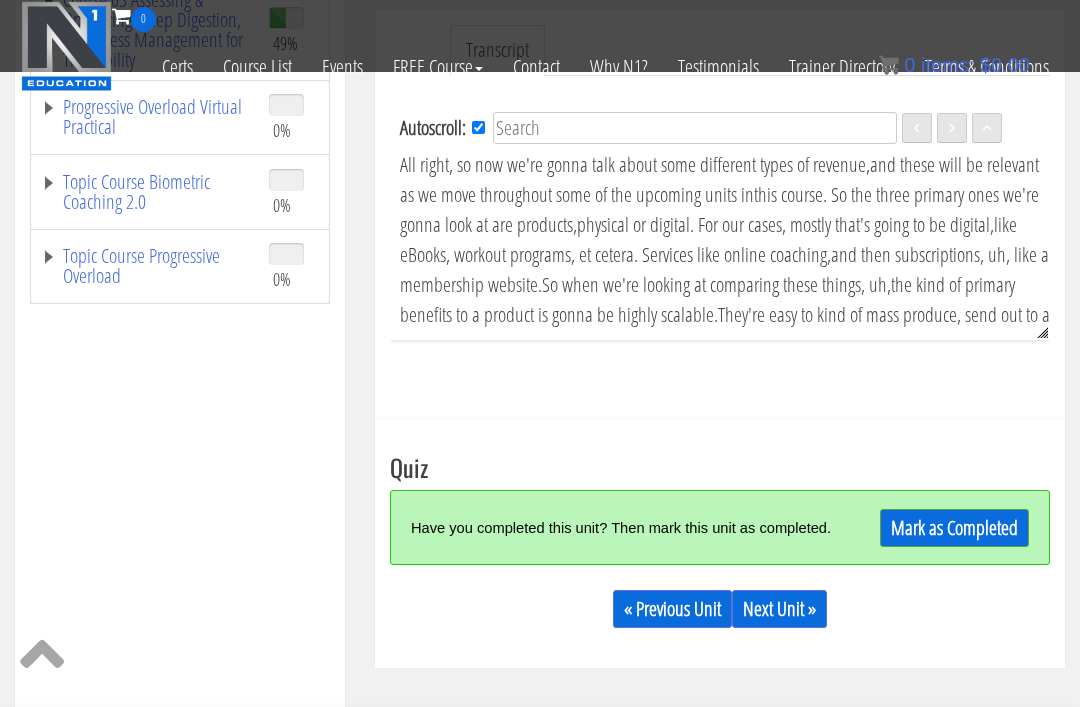 click on "Mark as Completed" at bounding box center [954, 528] 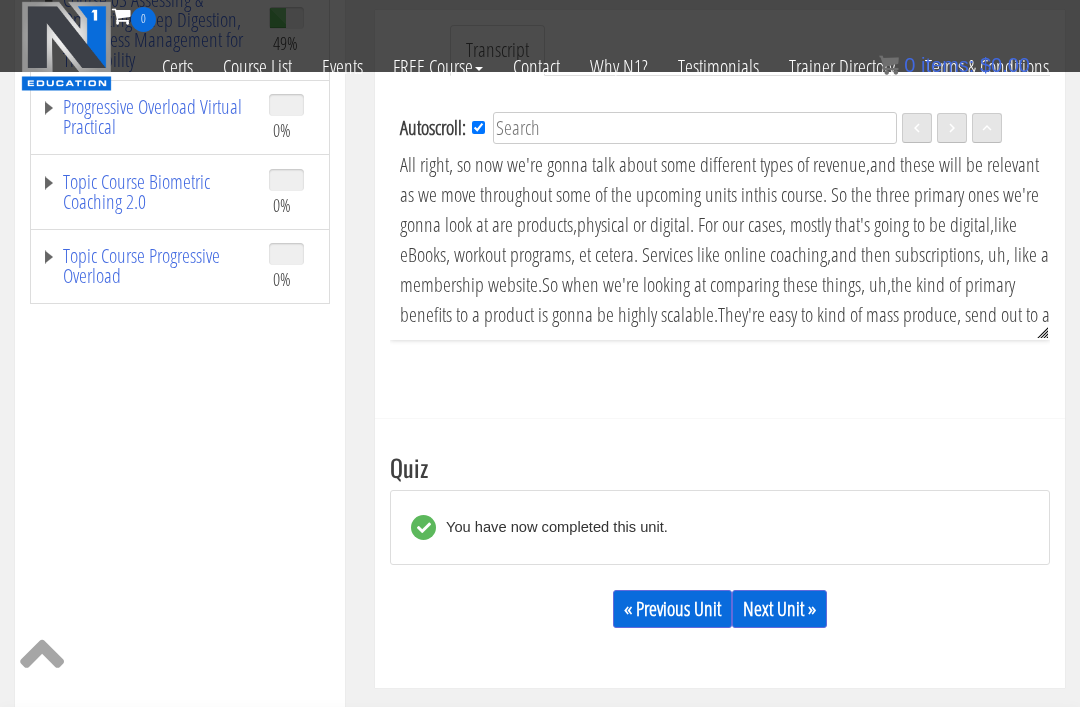 click on "Next Unit »" at bounding box center [779, 609] 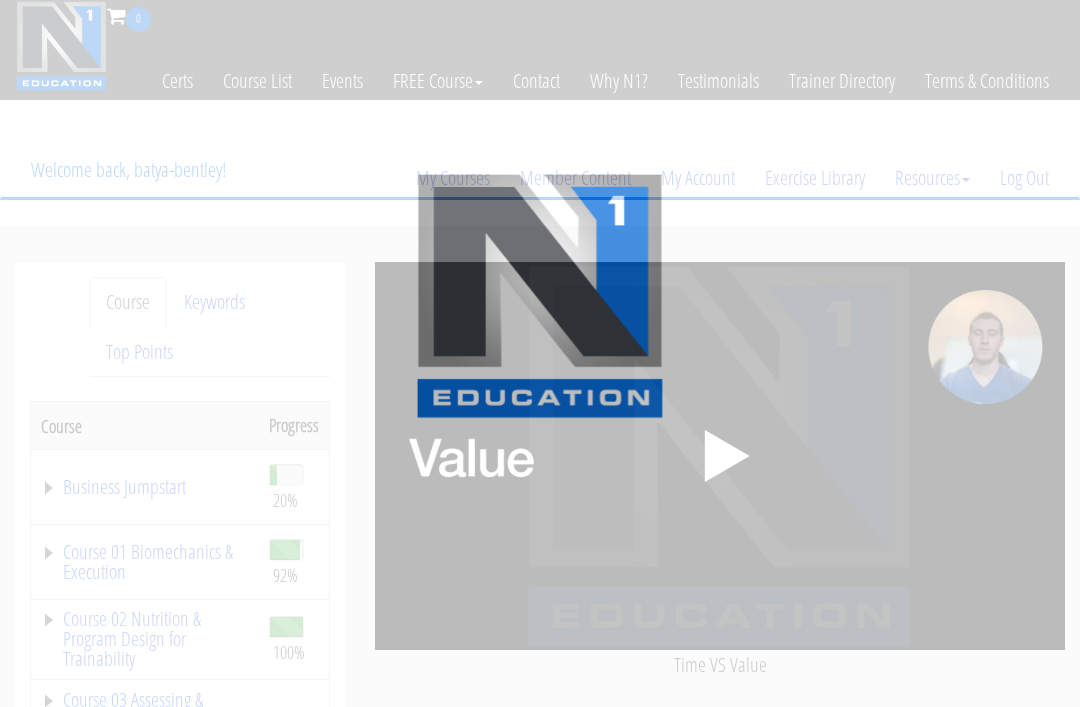 scroll, scrollTop: 0, scrollLeft: 0, axis: both 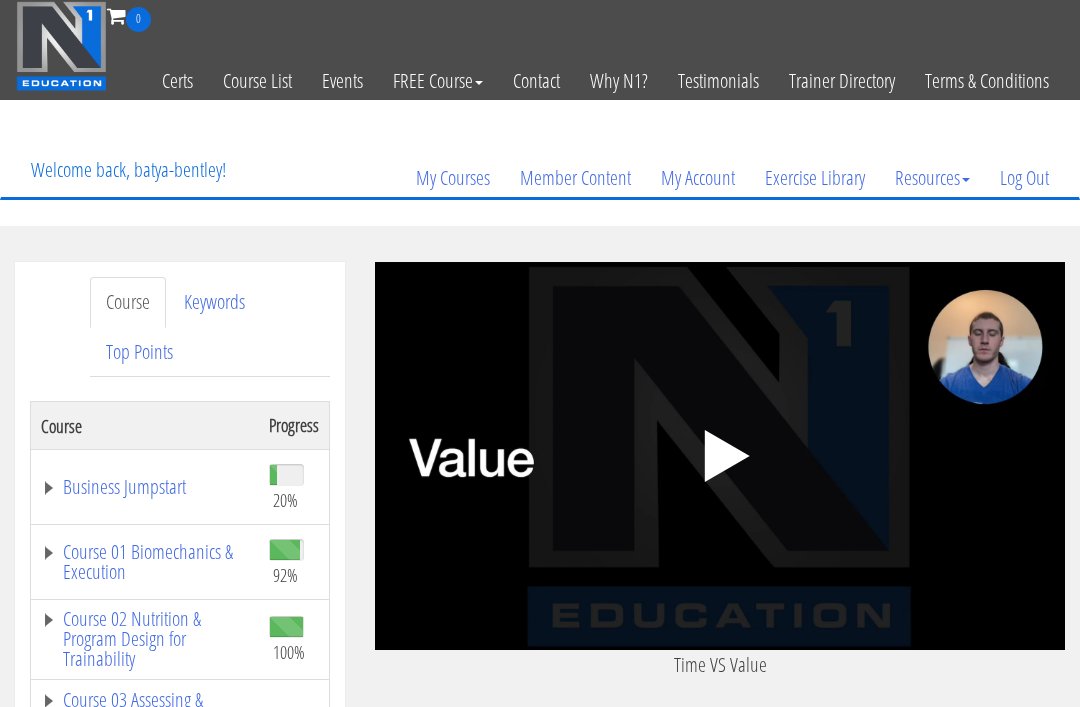 click on ".fp-color-play{opacity:0.65;}.controlbutton{fill:#fff;}" at bounding box center [720, 456] 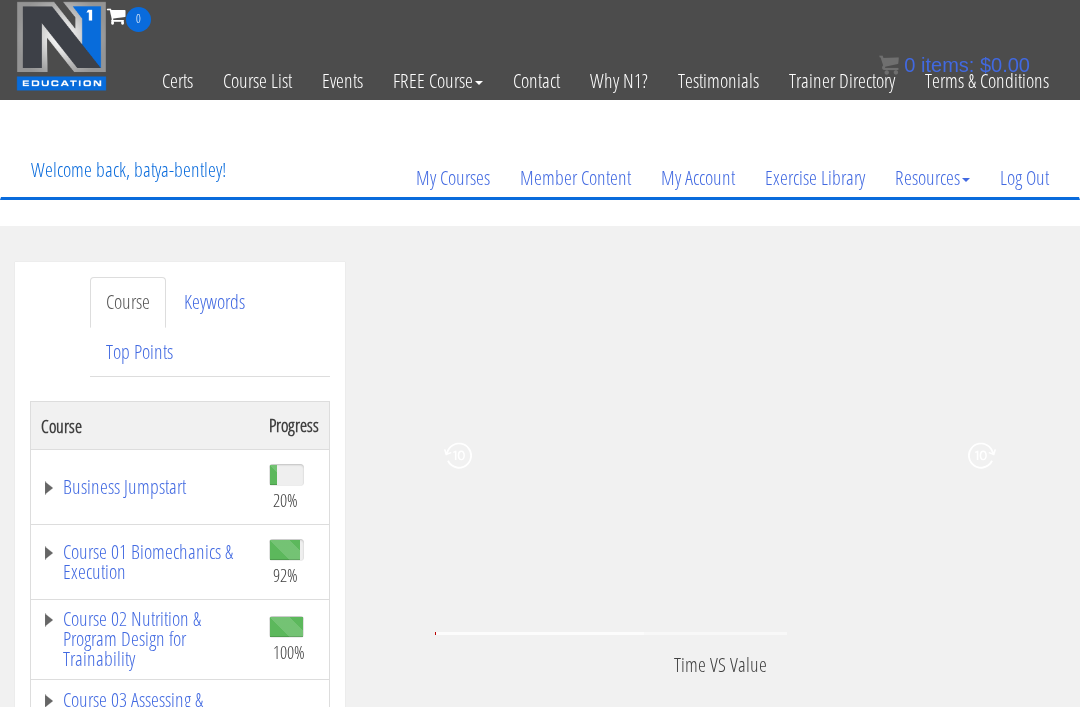 click at bounding box center [968, 456] 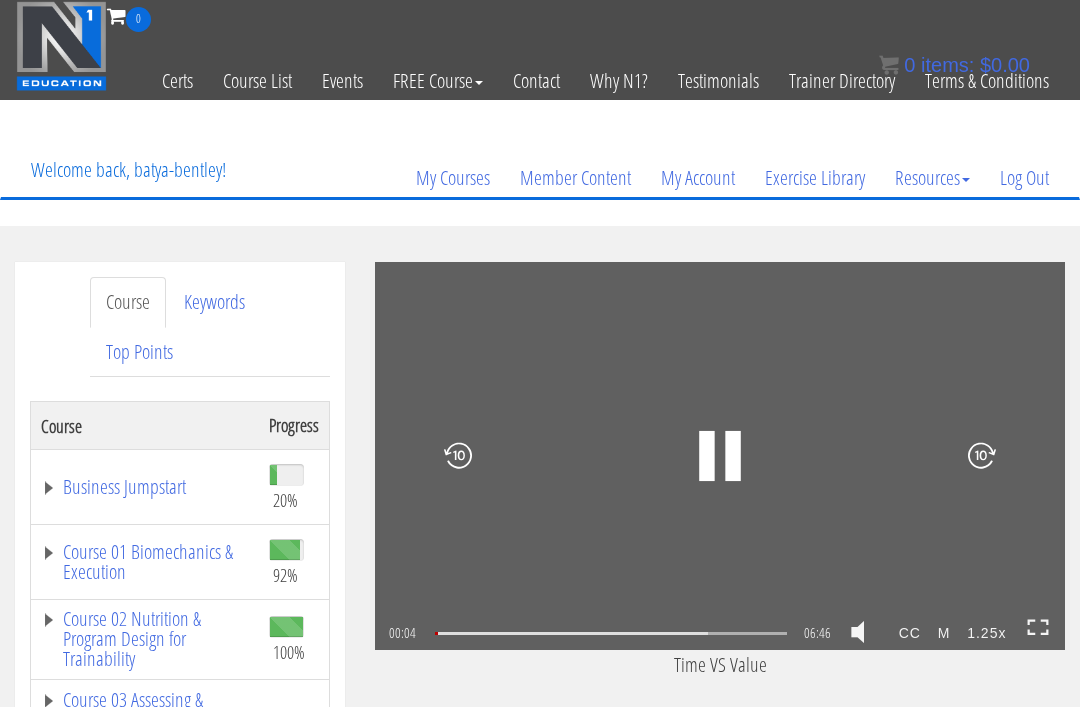 click on "00:04                                                                        06:46              06:43                                                                                                                                                                                           CC M 1.25x" at bounding box center (720, 634) 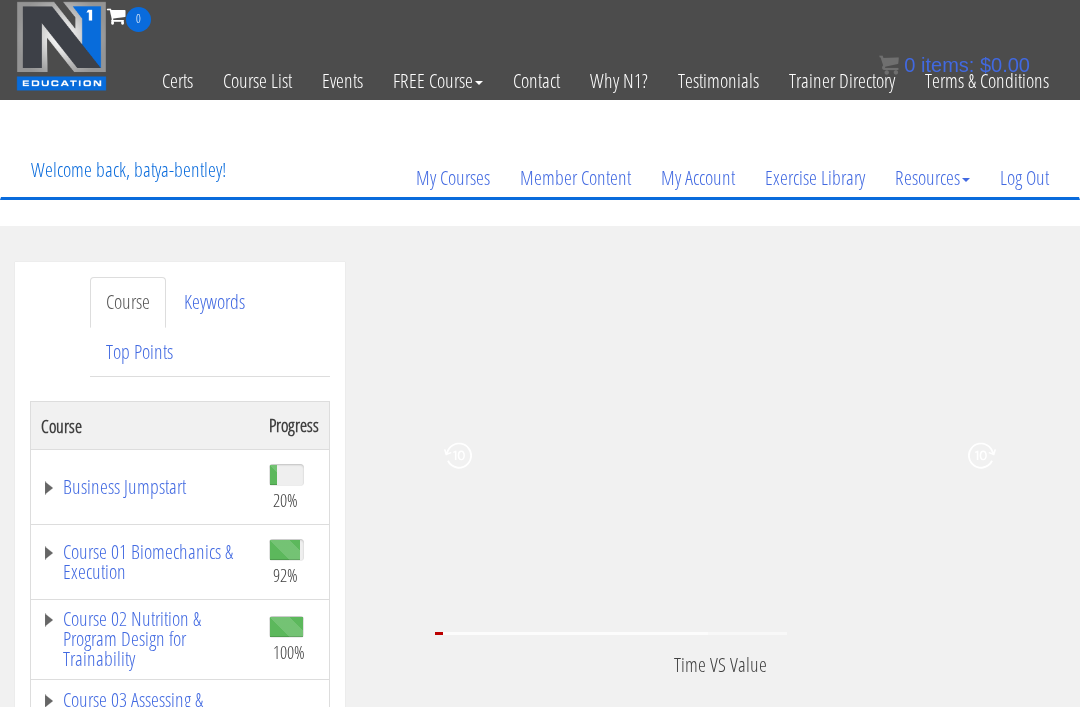 click on ".a{fill:#000;opacity:0.65;}.b{fill:#fff;opacity:1.0;}
.fp-color-play{opacity:0.65;}.controlbutton{fill:#fff;}
.fp-color-play{opacity:0.65;}.controlbutton{fill:#fff;}
.controlbuttonbg{opacity:0.65;}.controlbutton{fill:#fff;}
.fp-color-play{opacity:0.65;}.rect{fill:#fff;}
.fp-color-play{opacity:0.65;}.rect{fill:#fff;}
.fp-color-play{opacity:0.65;}.rect{fill:#fff;}
.fp-color-play{opacity:0.65;}.rect{fill:#fff;}
00:09                                                                        06:46              06:38                                                                                                                                                                                 CC M" at bounding box center [720, 456] 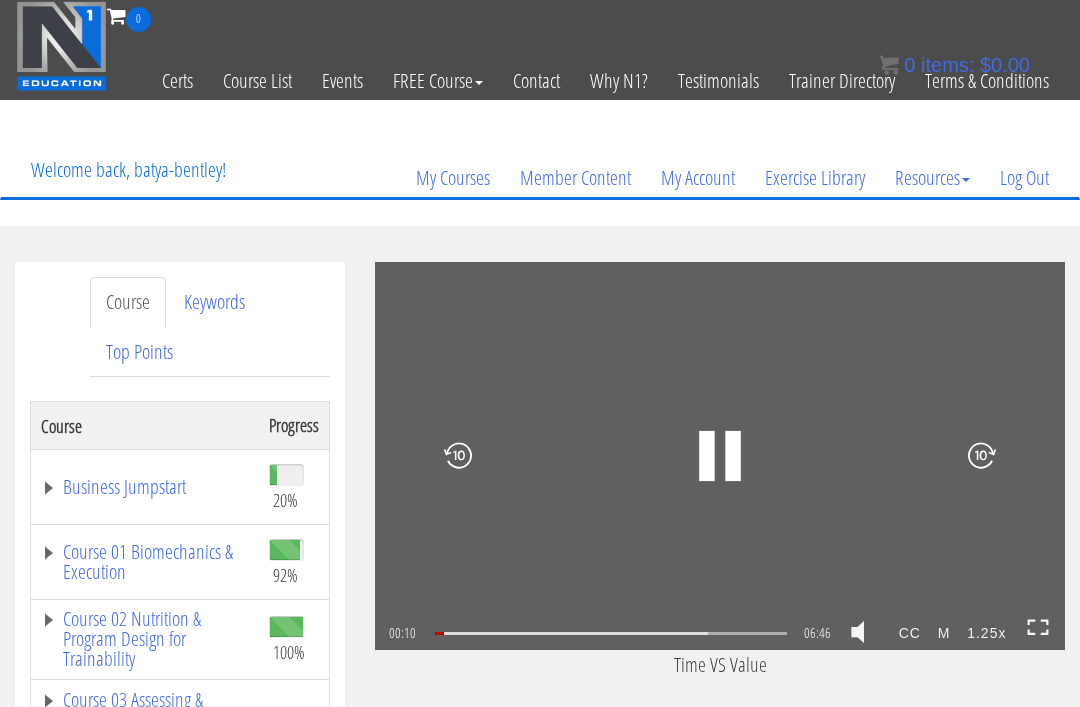click at bounding box center [1038, 627] 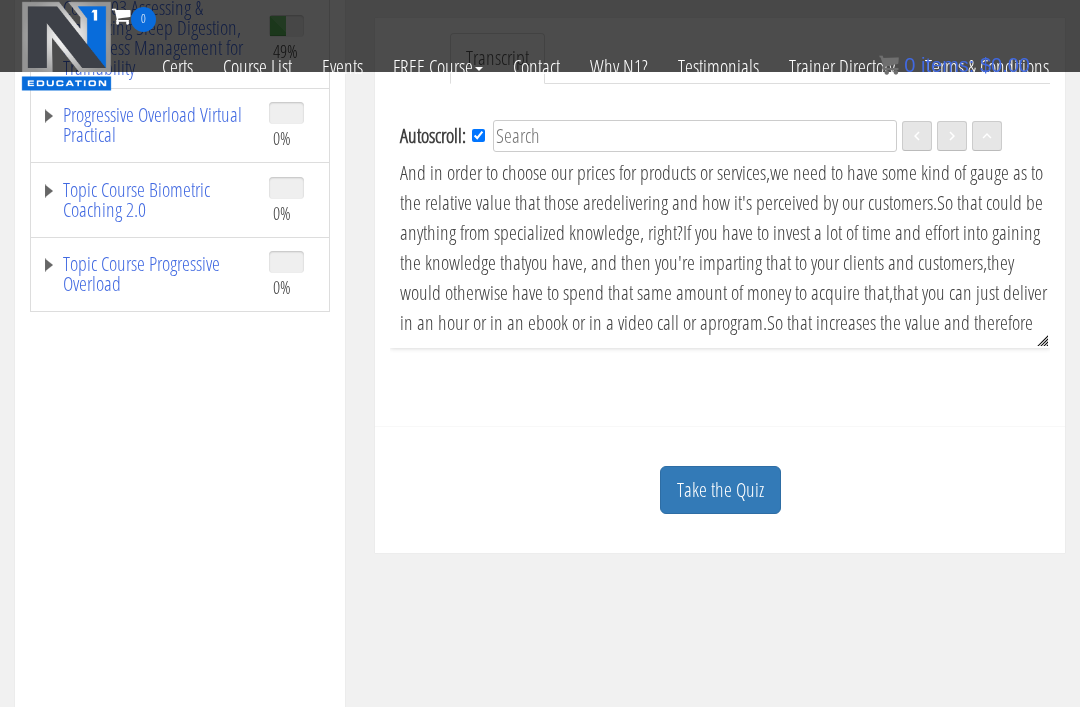 scroll, scrollTop: 574, scrollLeft: 0, axis: vertical 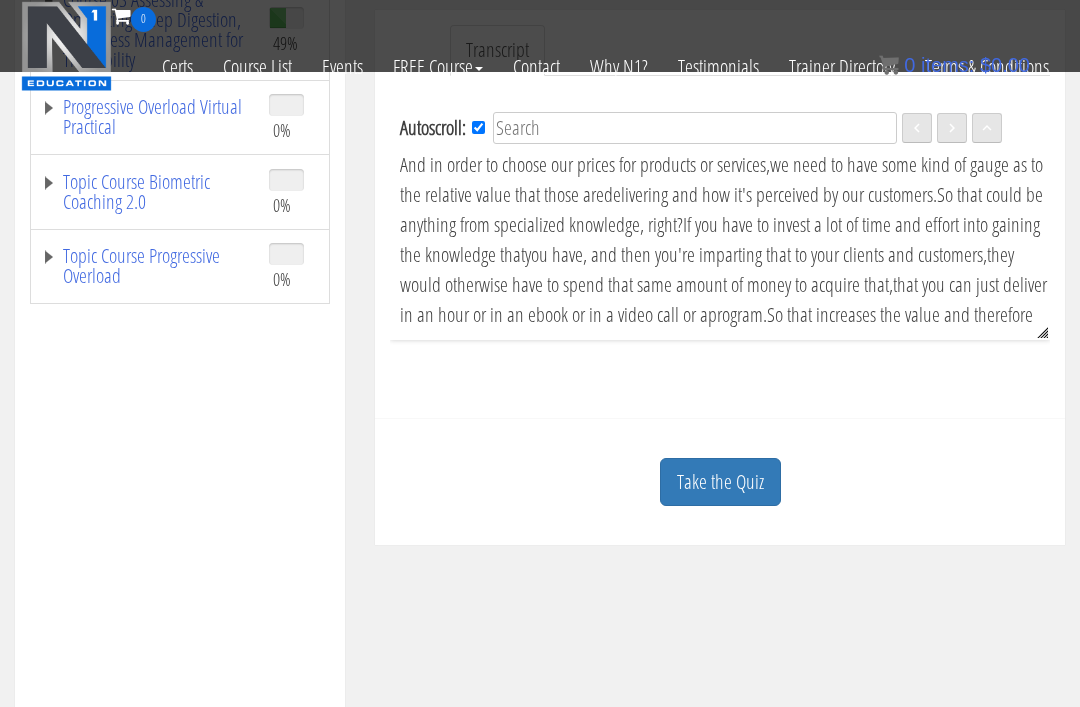 click on "Take the Quiz" at bounding box center (720, 482) 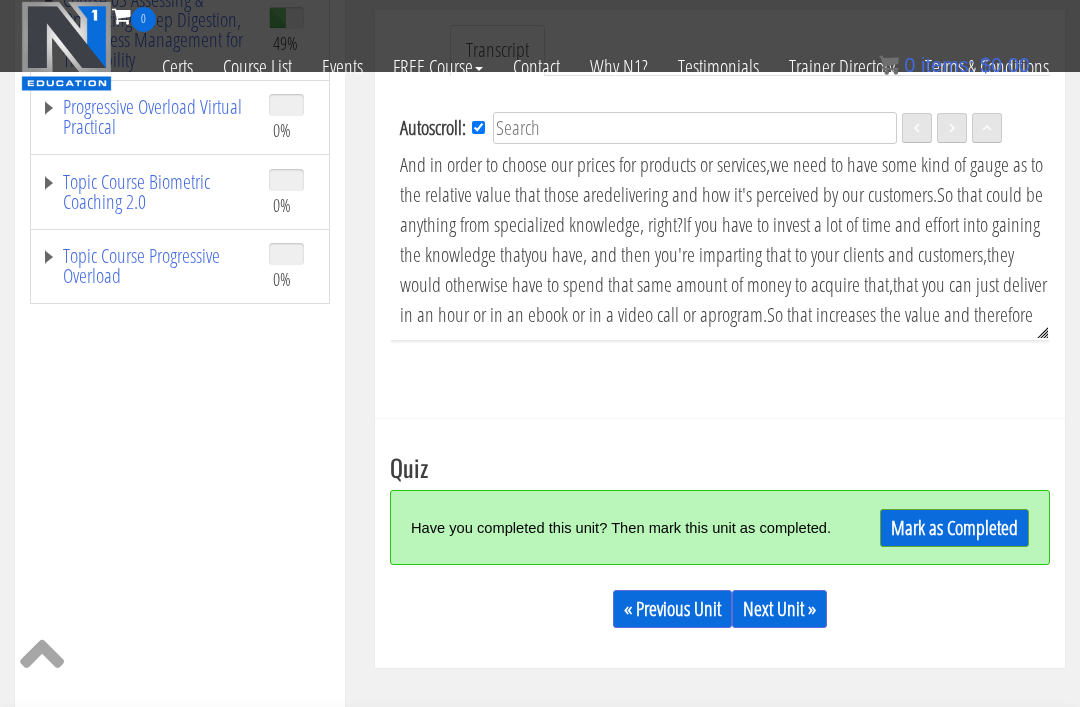 click on "Mark as Completed" at bounding box center [954, 528] 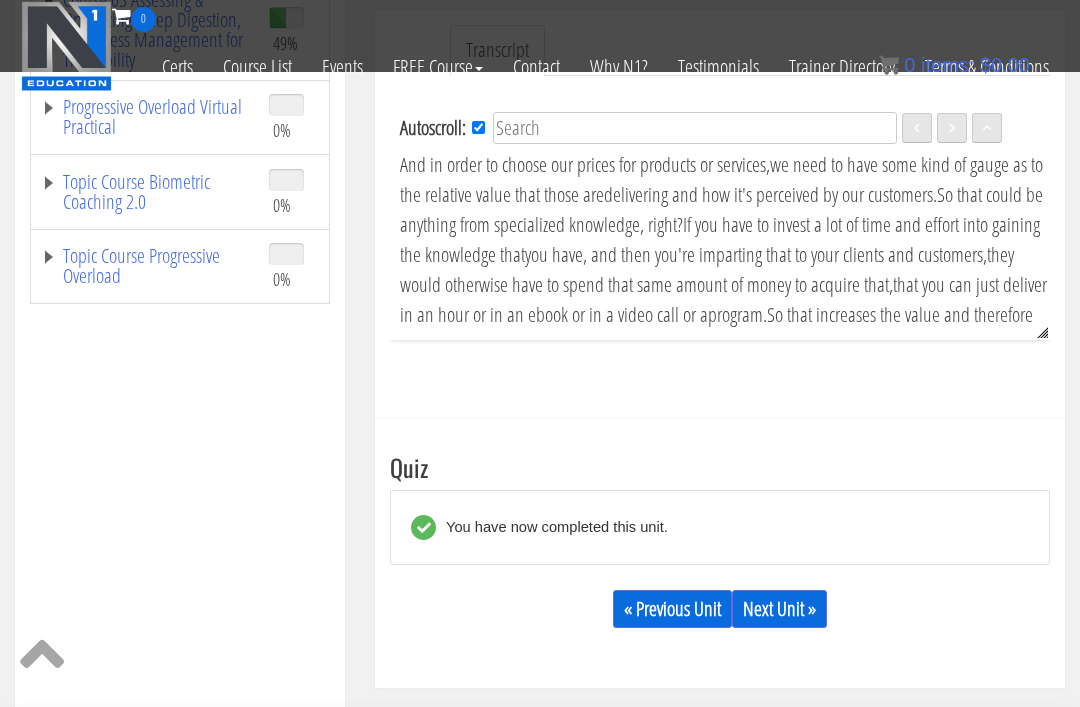 click on "Next Unit »" at bounding box center (779, 609) 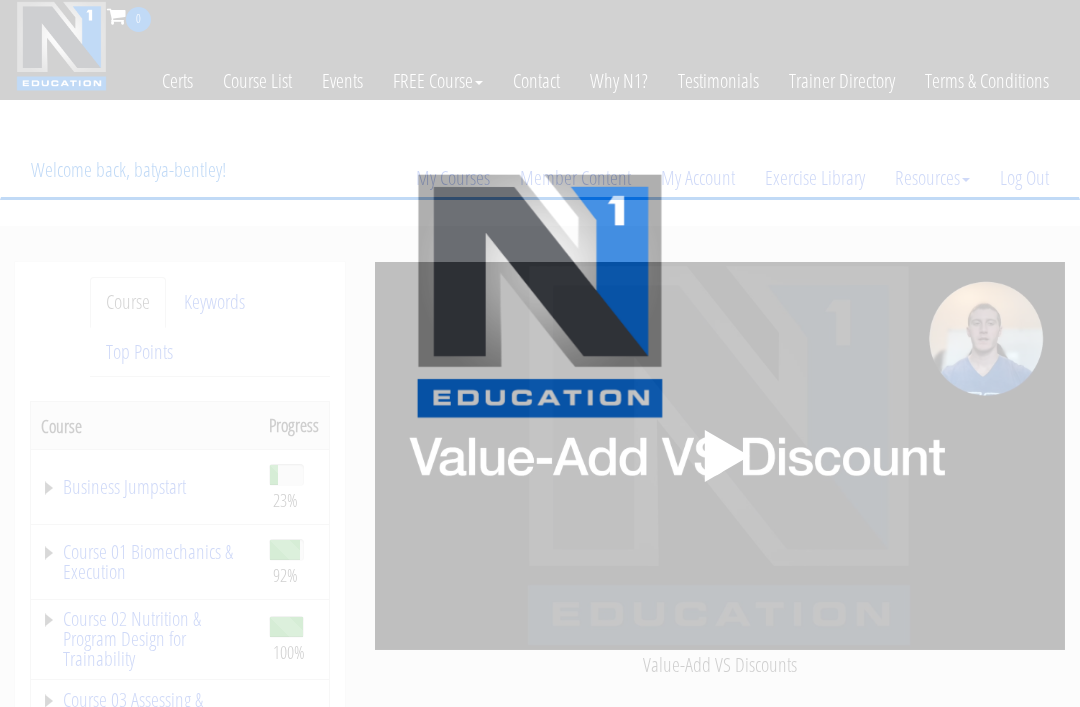scroll, scrollTop: 0, scrollLeft: 0, axis: both 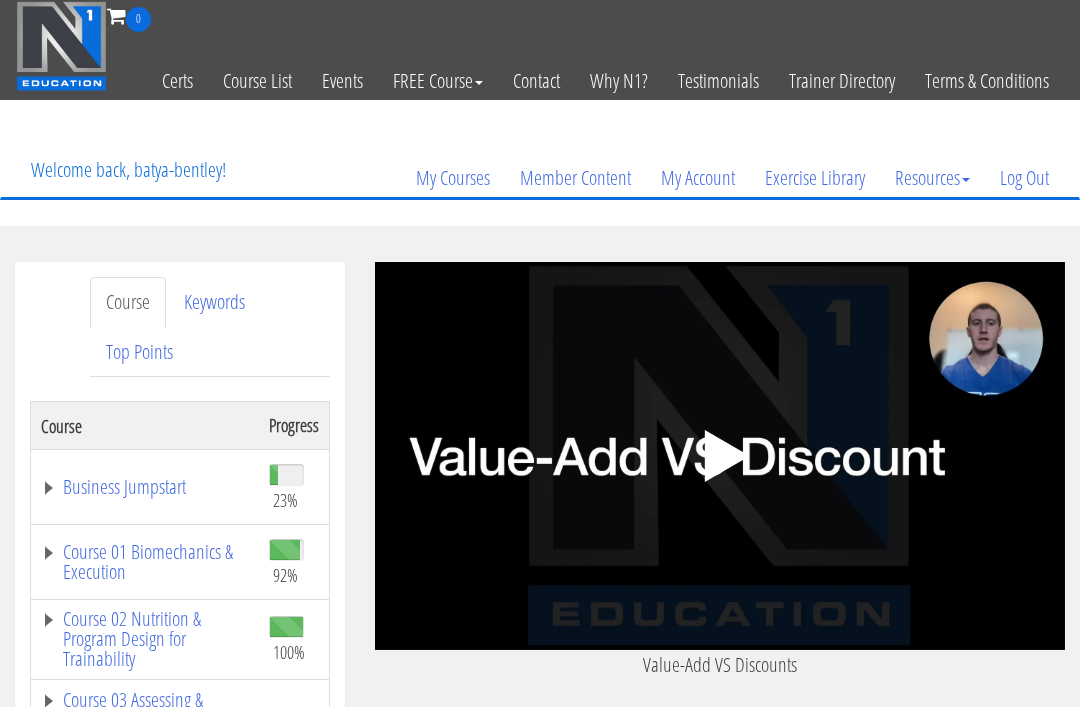 click at bounding box center (727, 456) 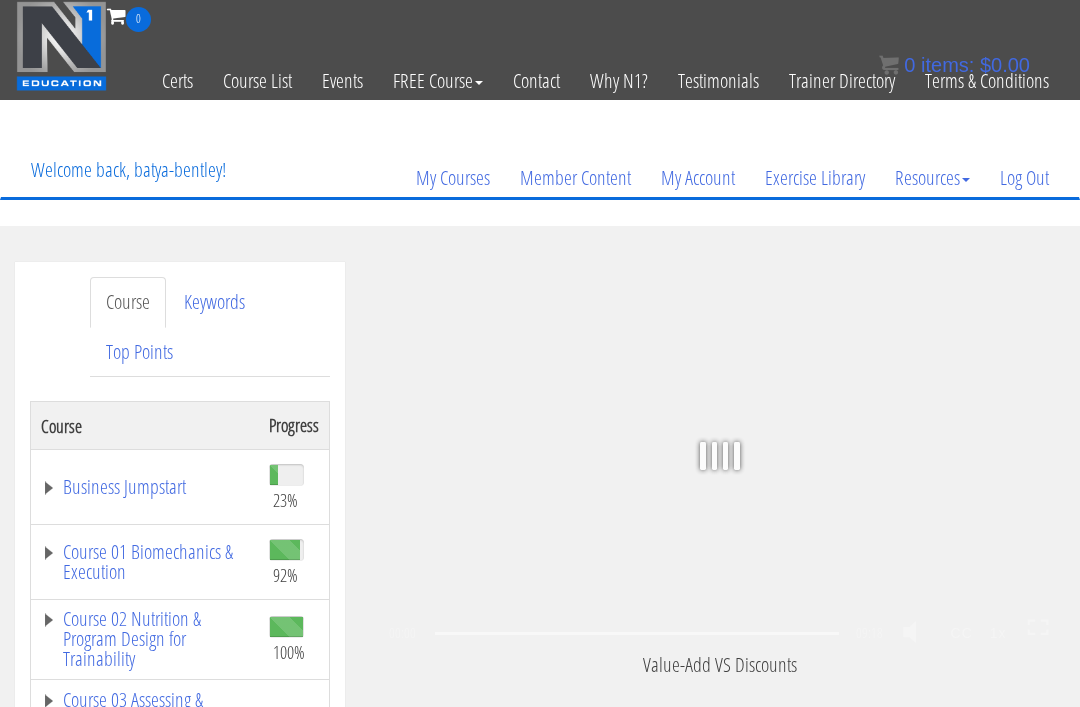 click at bounding box center [968, 456] 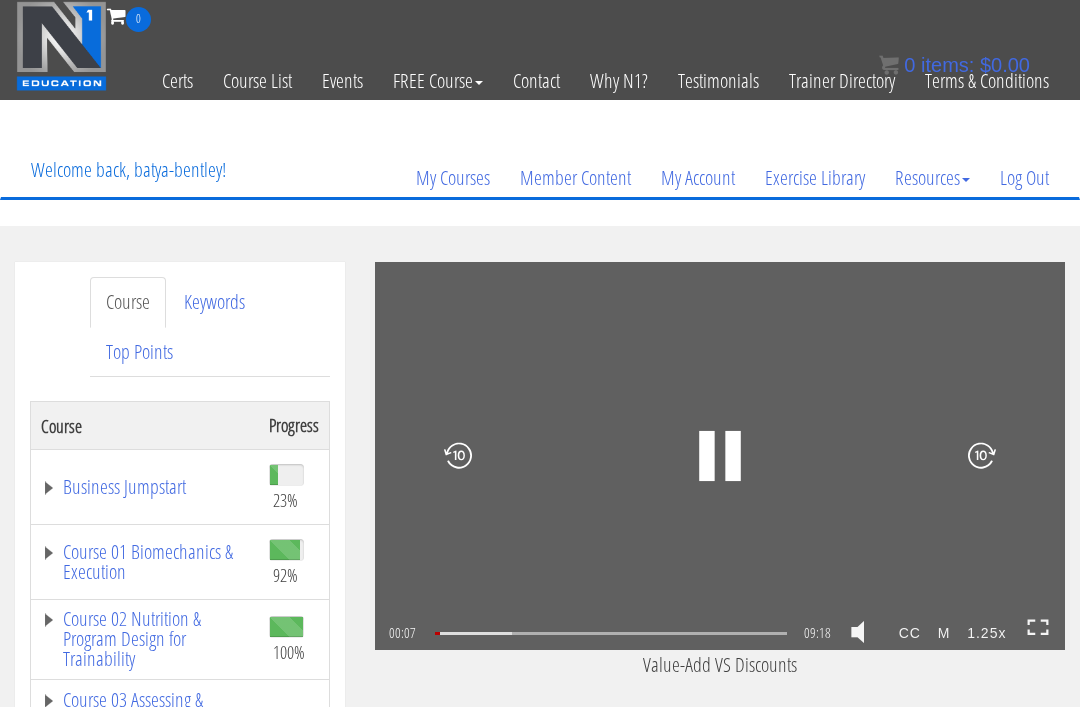 click at bounding box center [1038, 627] 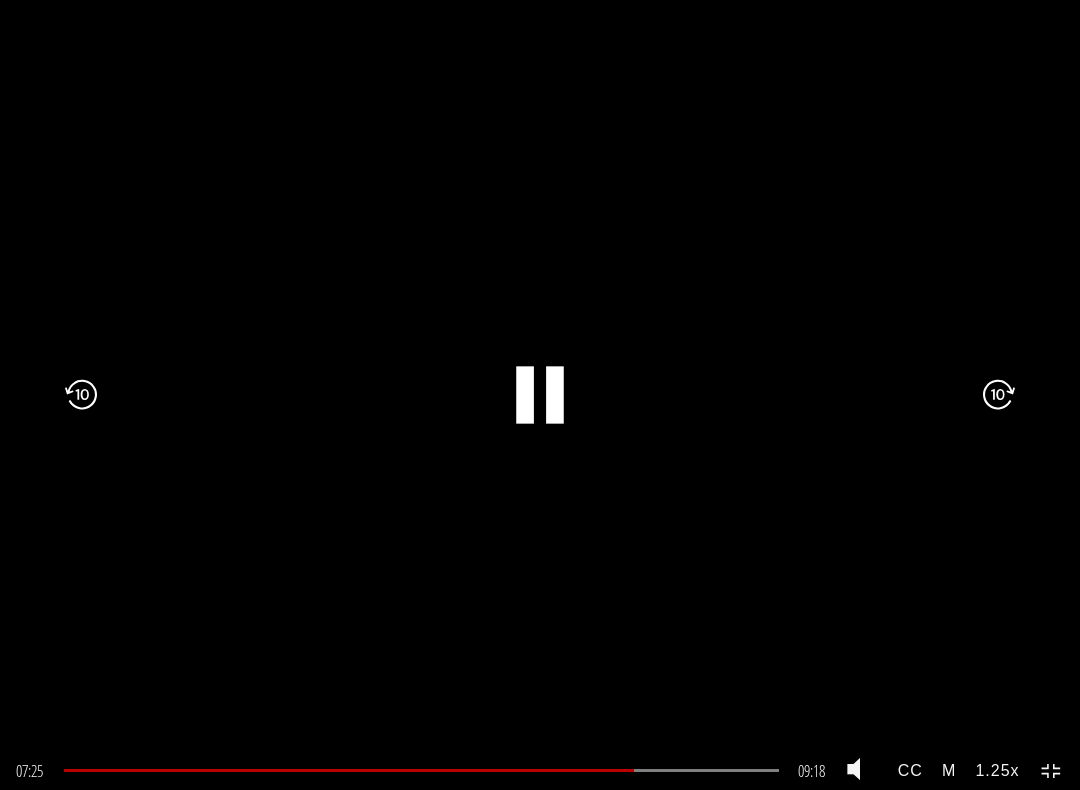 click at bounding box center (525, 394) 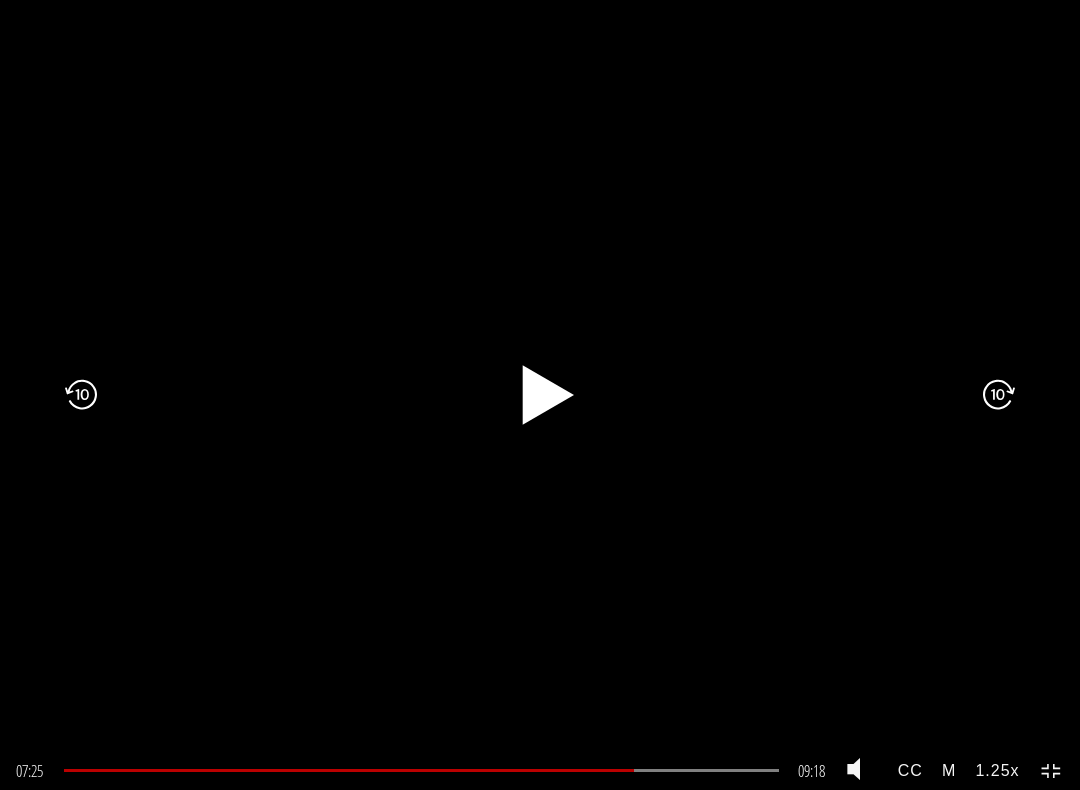 click on ".fp-color-play{opacity:0.65;}.rect{fill:#fff;}" at bounding box center (540, 395) 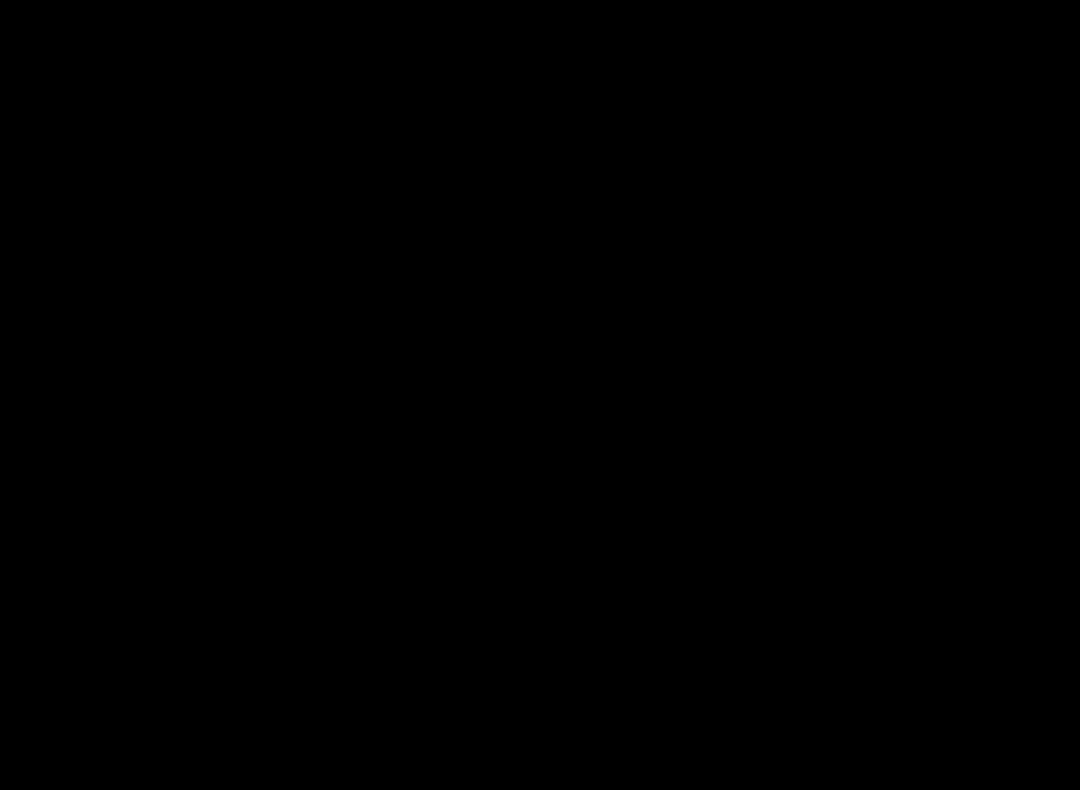 click on ".a{fill:#000;opacity:0.65;}.b{fill:#fff;opacity:1.0;}
.fp-color-play{opacity:0.65;}.controlbutton{fill:#fff;}
.fp-color-play{opacity:0.65;}.controlbutton{fill:#fff;}
.controlbuttonbg{opacity:0.65;}.controlbutton{fill:#fff;}
.fp-color-play{opacity:0.65;}.rect{fill:#fff;}
.fp-color-play{opacity:0.65;}.rect{fill:#fff;}
.fp-color-play{opacity:0.65;}.rect{fill:#fff;}
.fp-color-play{opacity:0.65;}.rect{fill:#fff;}
07:41                                                                        09:18              01:38                                                                                                                                                                                 CC M" at bounding box center (540, 395) 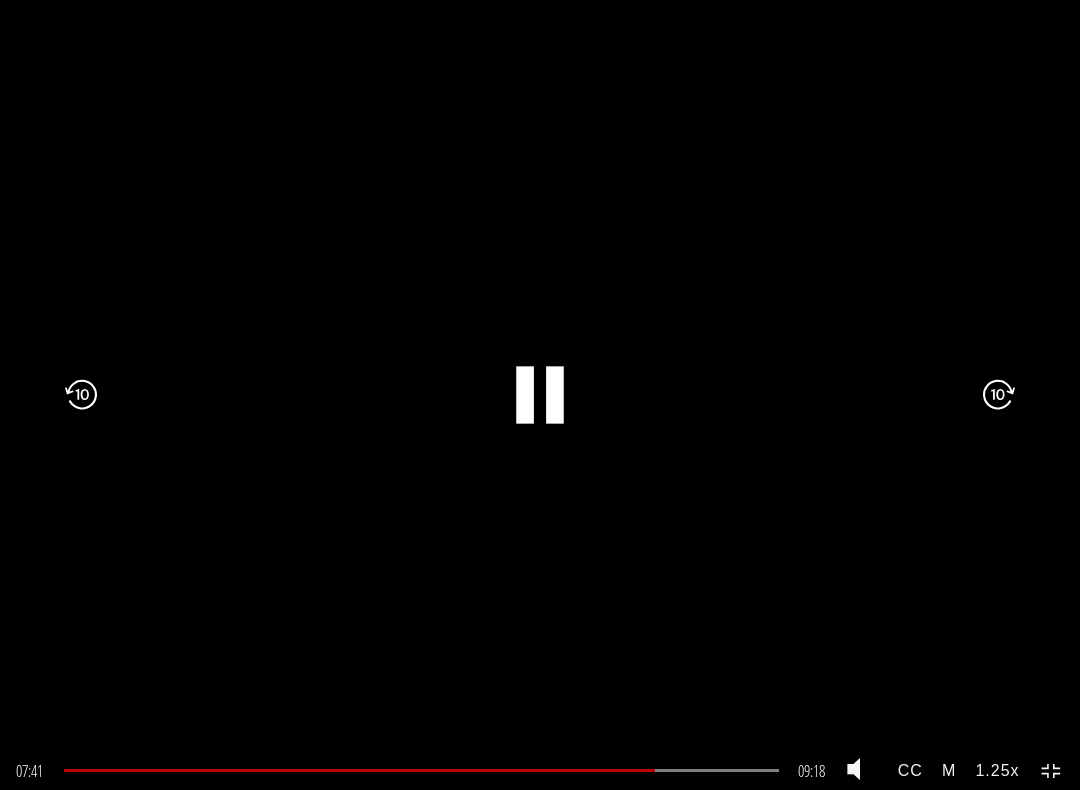 click at bounding box center (555, 394) 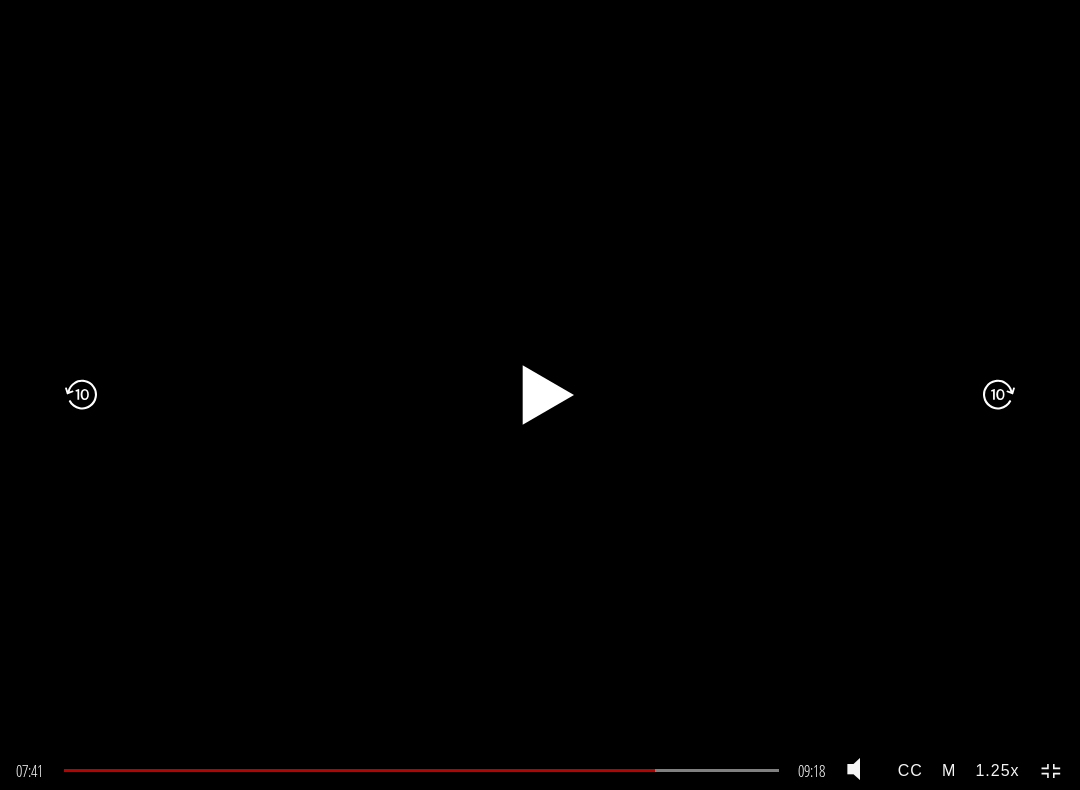 click at bounding box center [81, 395] 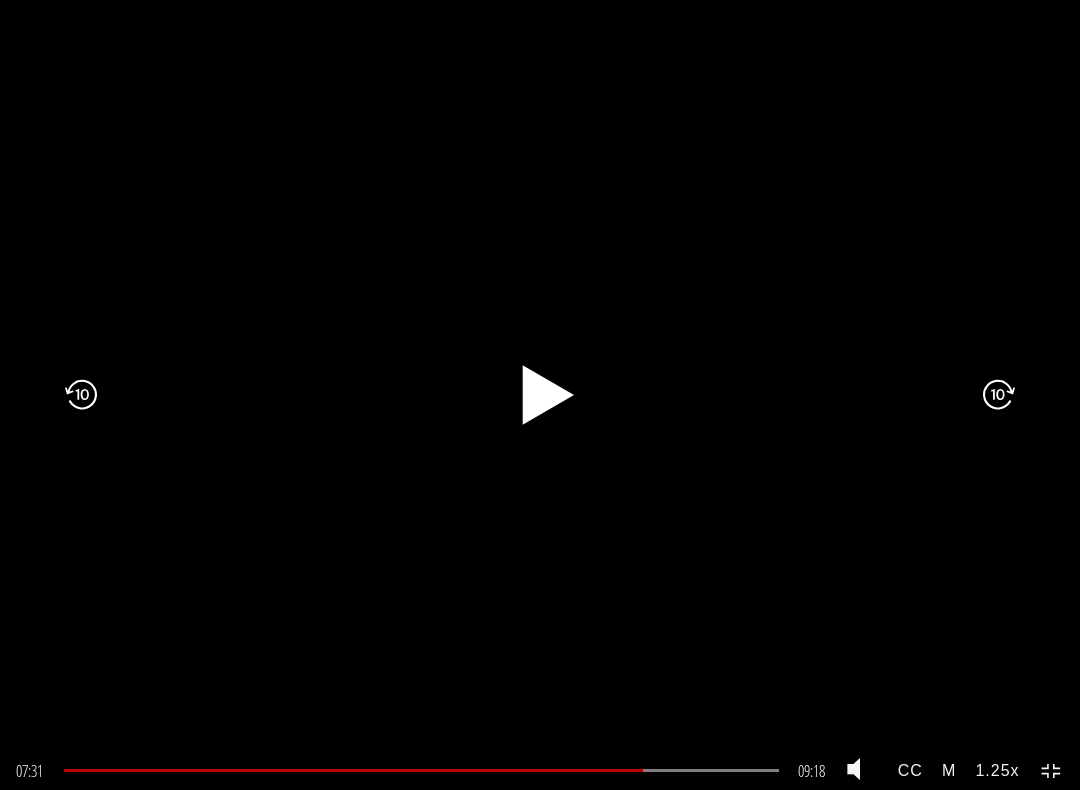 click on ".fp-color-play{opacity:0.65;}.controlbutton{fill:#fff;}" at bounding box center [540, 395] 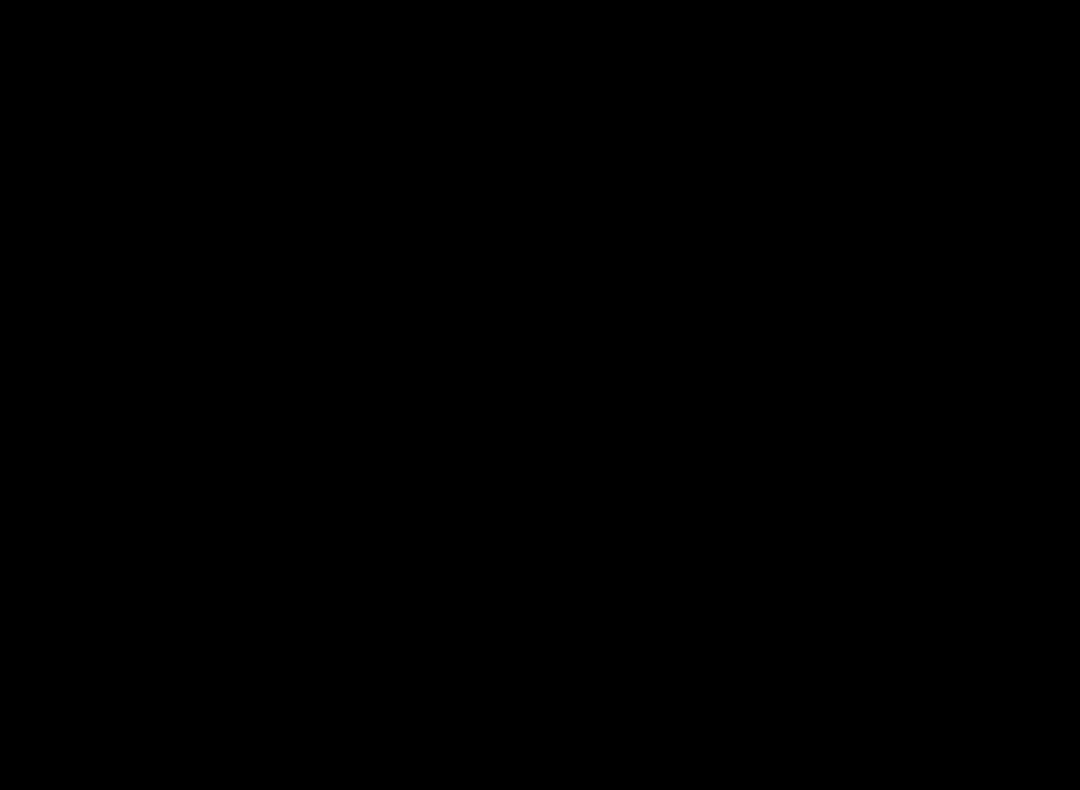 click on ".fp-color-play{opacity:0.65;}.rect{fill:#fff;}" at bounding box center (540, 395) 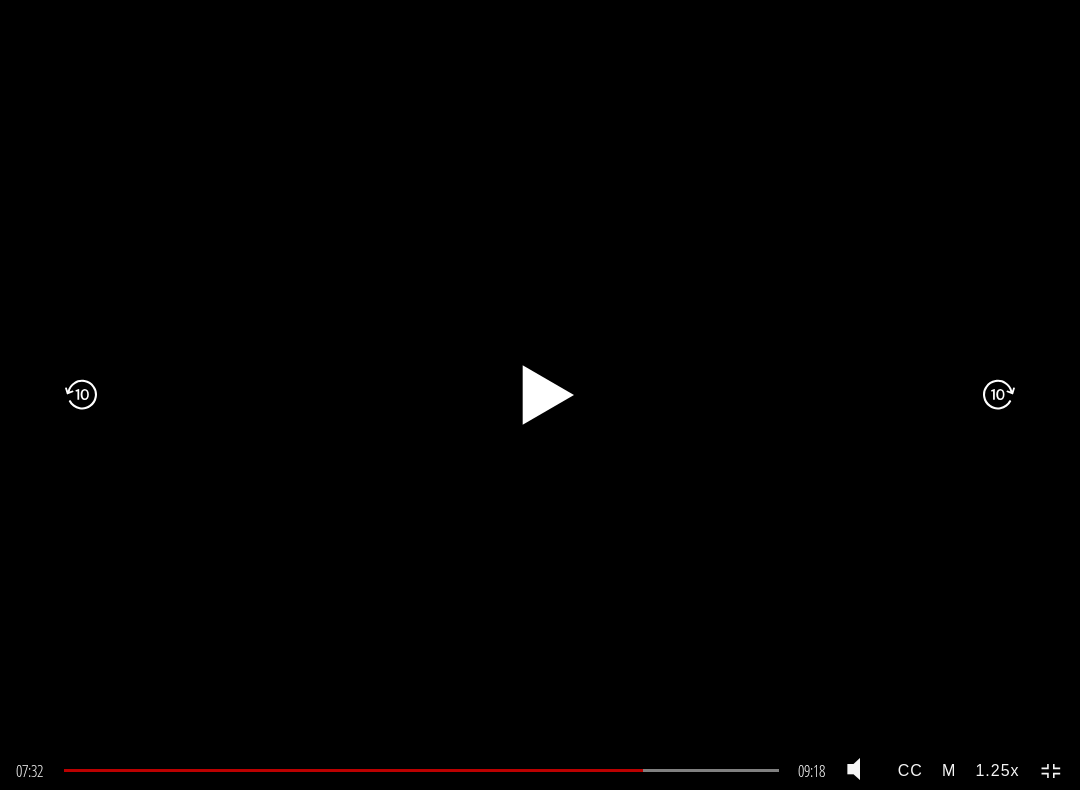 click on ".fp-color-play{opacity:0.65;}.rect{fill:#fff;}" at bounding box center (540, 395) 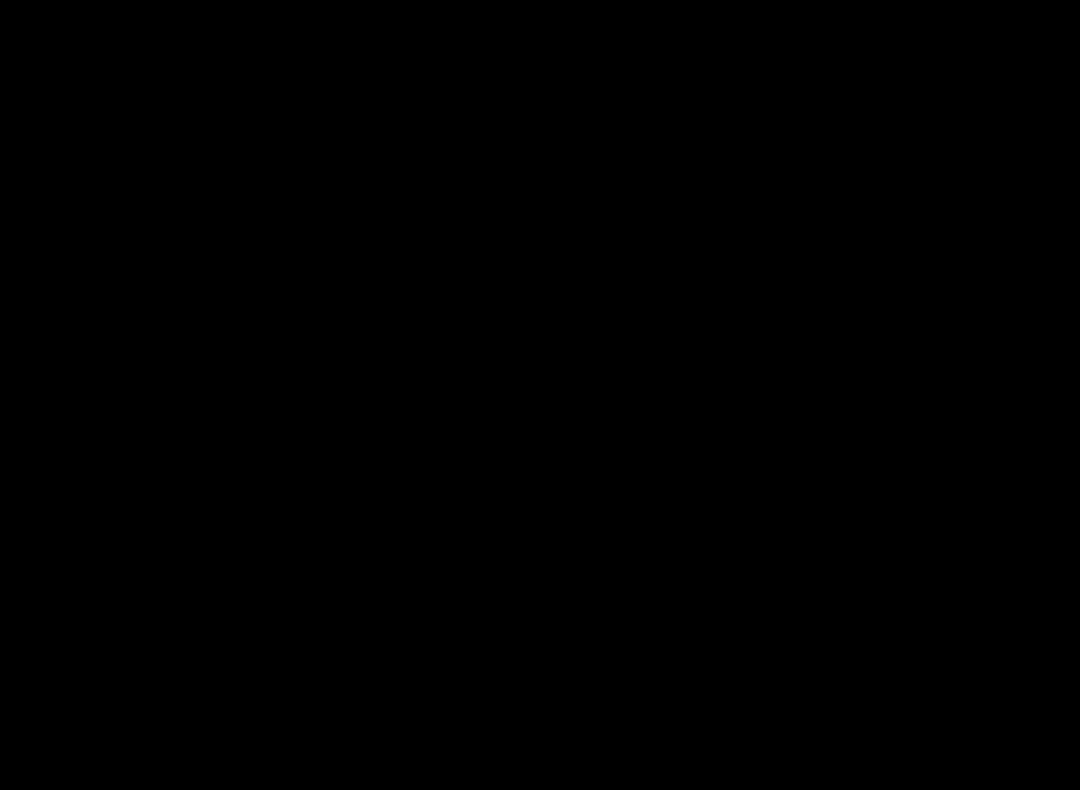 click on ".fp-color-play{opacity:0.65;}.rect{fill:#fff;}" at bounding box center [540, 395] 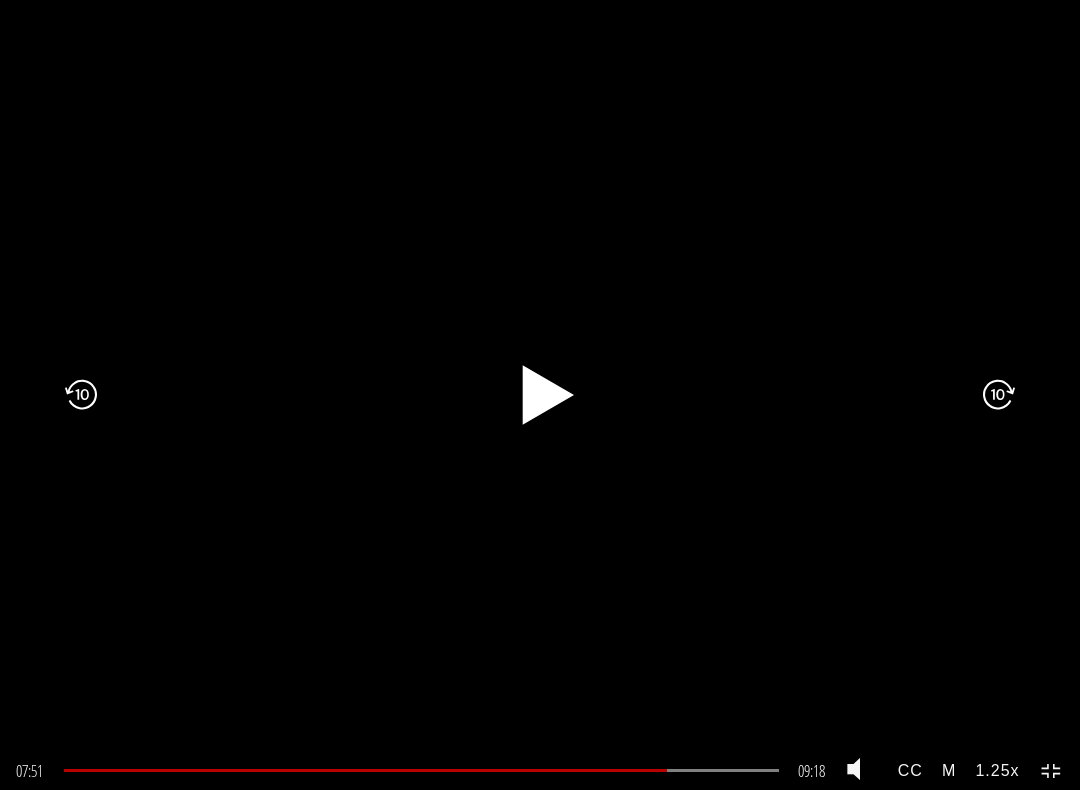 click at bounding box center [531, 395] 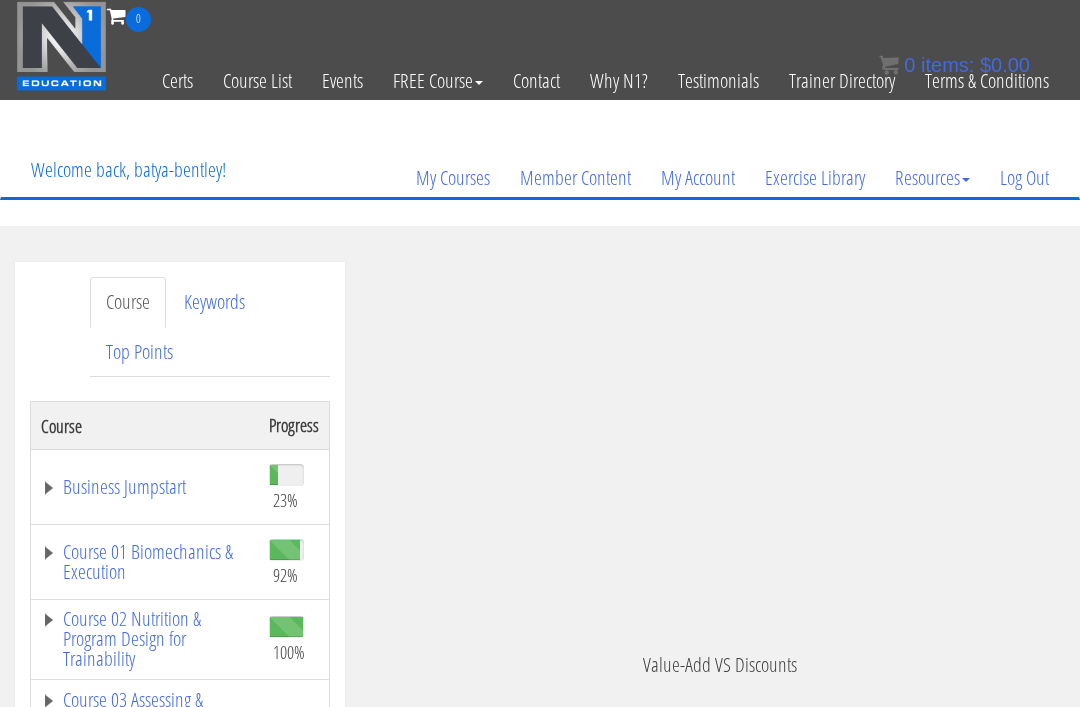 scroll, scrollTop: 2734, scrollLeft: 0, axis: vertical 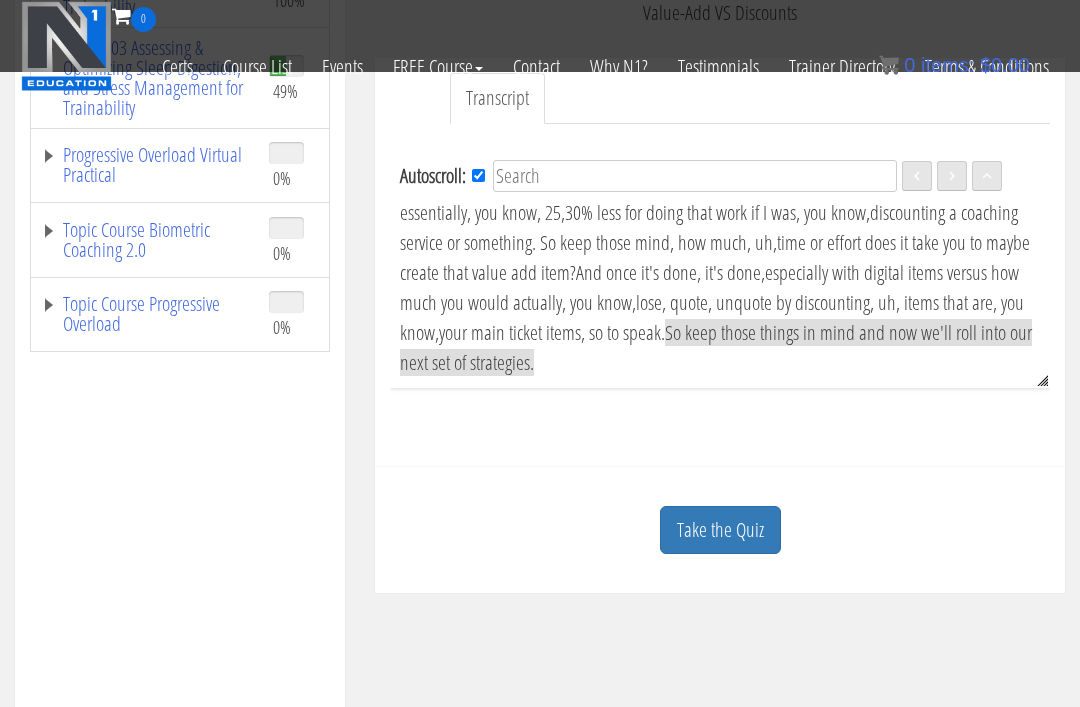 click on "Take the Quiz" at bounding box center (720, 530) 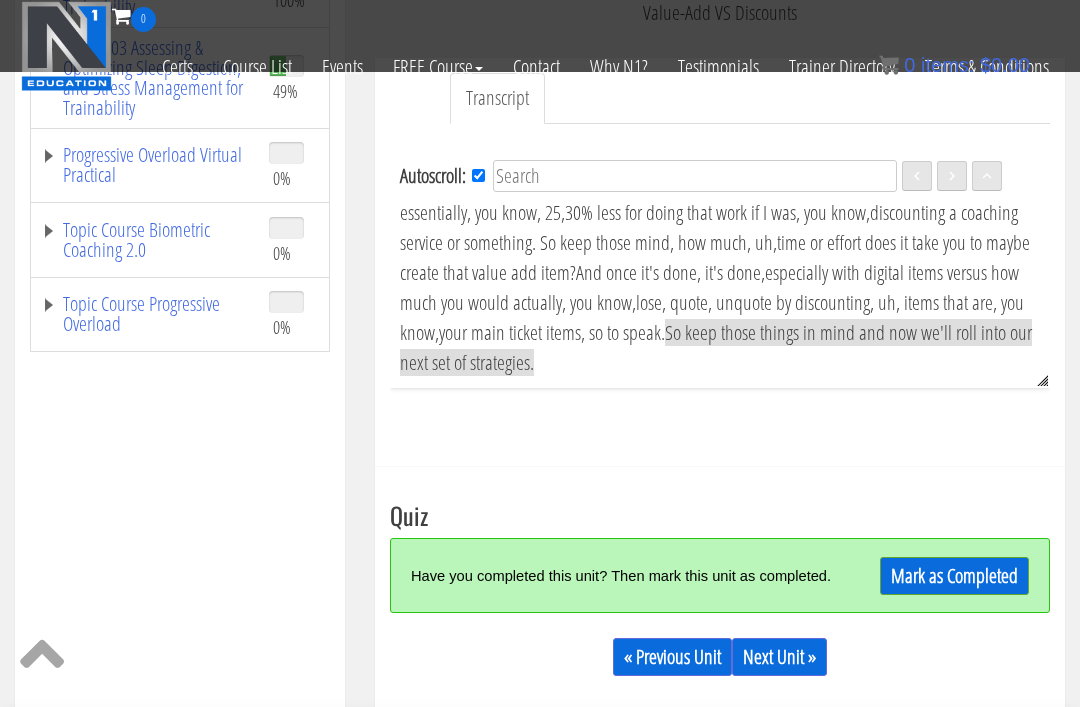 click on "Mark as Completed" at bounding box center (954, 576) 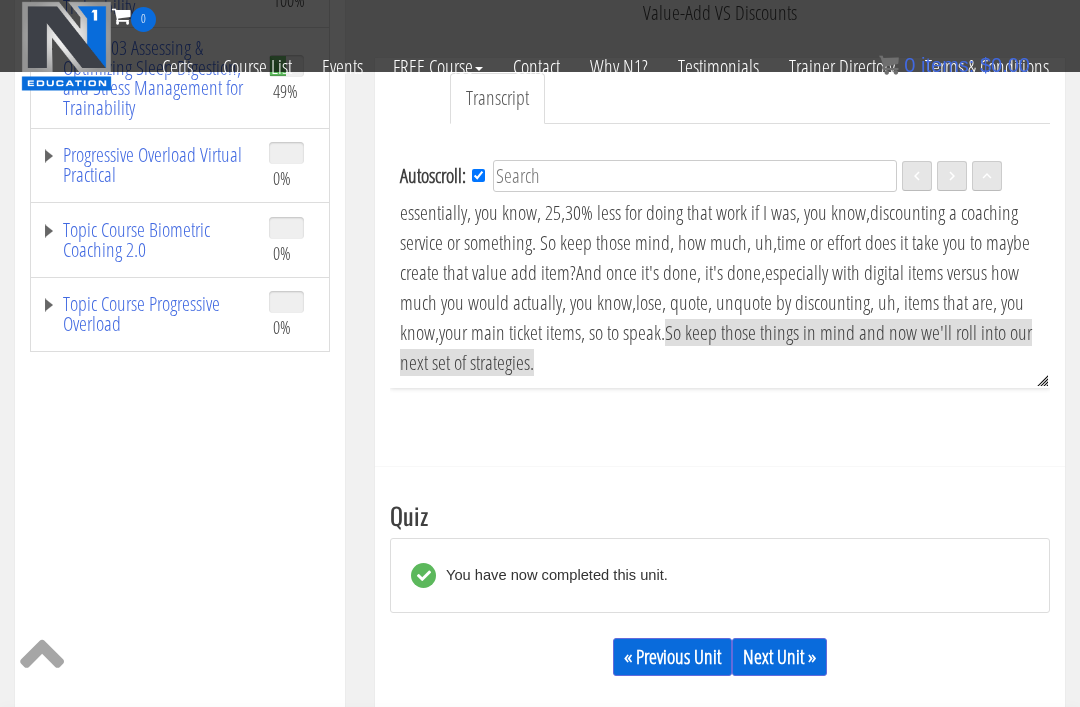 click on "Next Unit »" at bounding box center (779, 657) 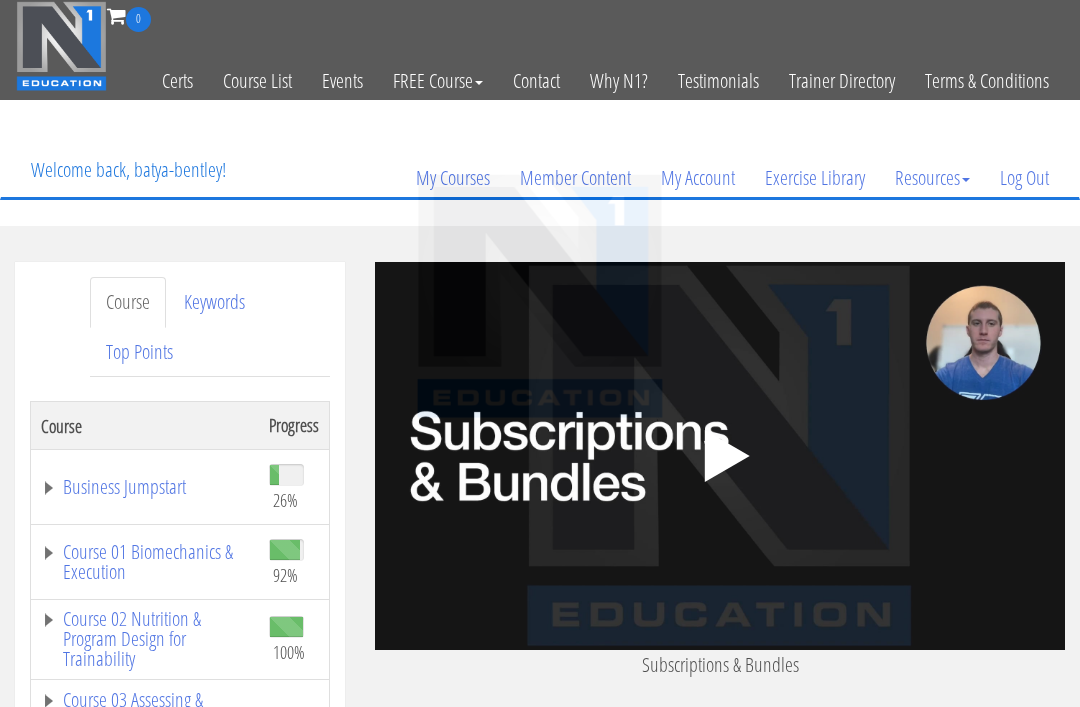 scroll, scrollTop: 0, scrollLeft: 0, axis: both 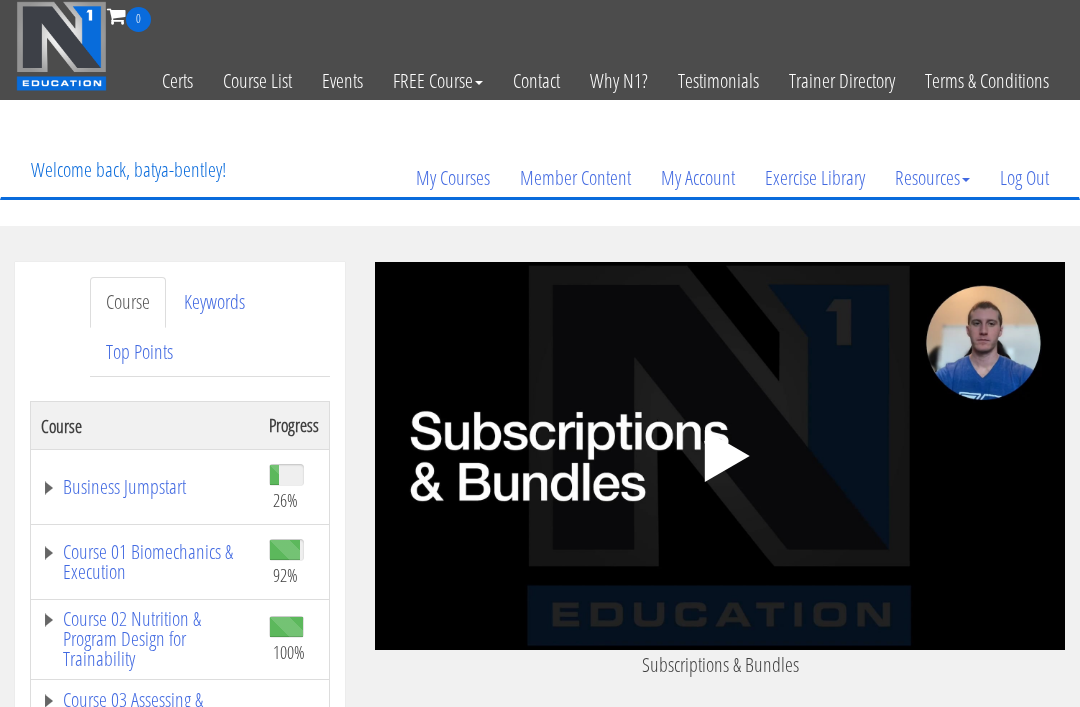 click at bounding box center (727, 456) 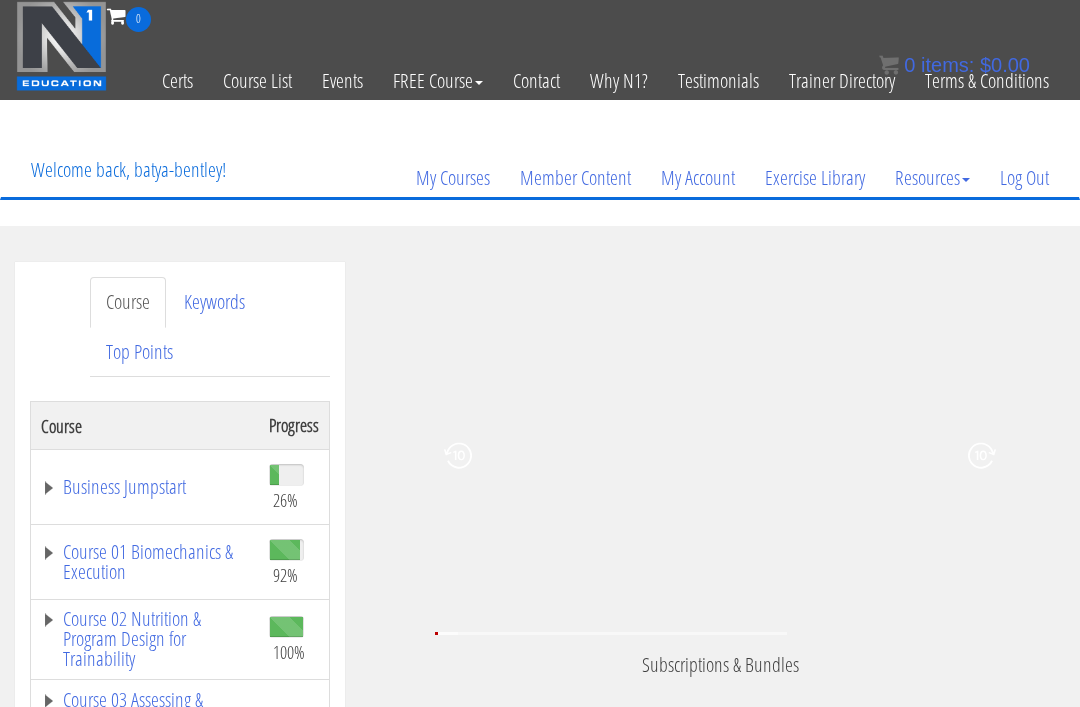 click at bounding box center (968, 456) 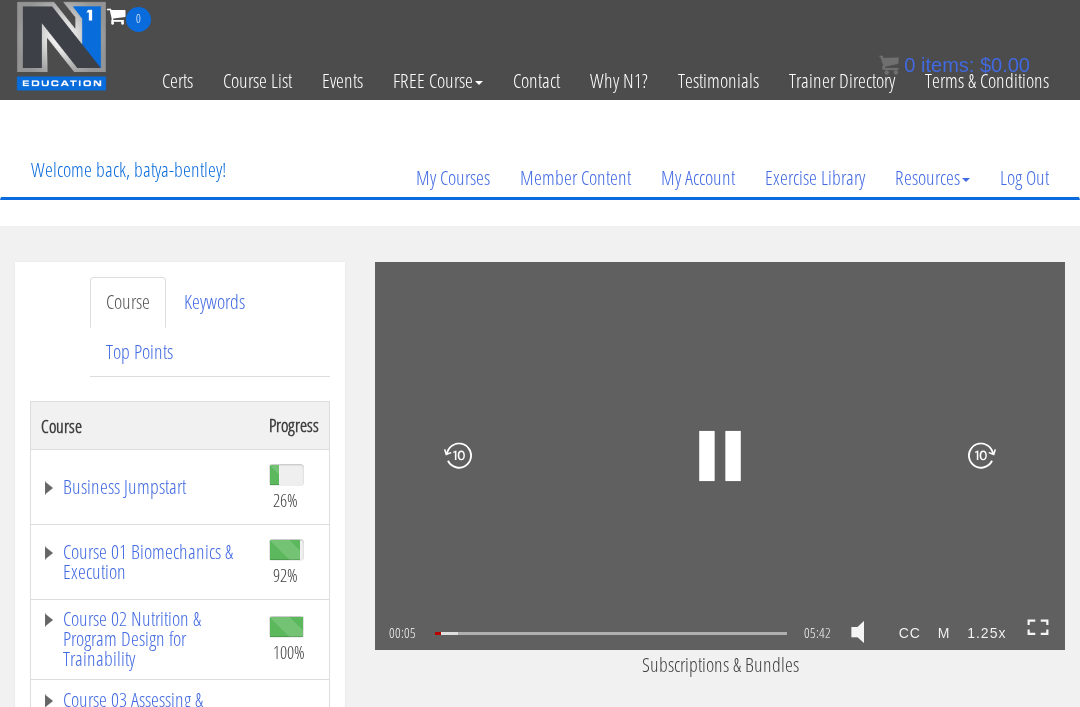 click at bounding box center (1044, 632) 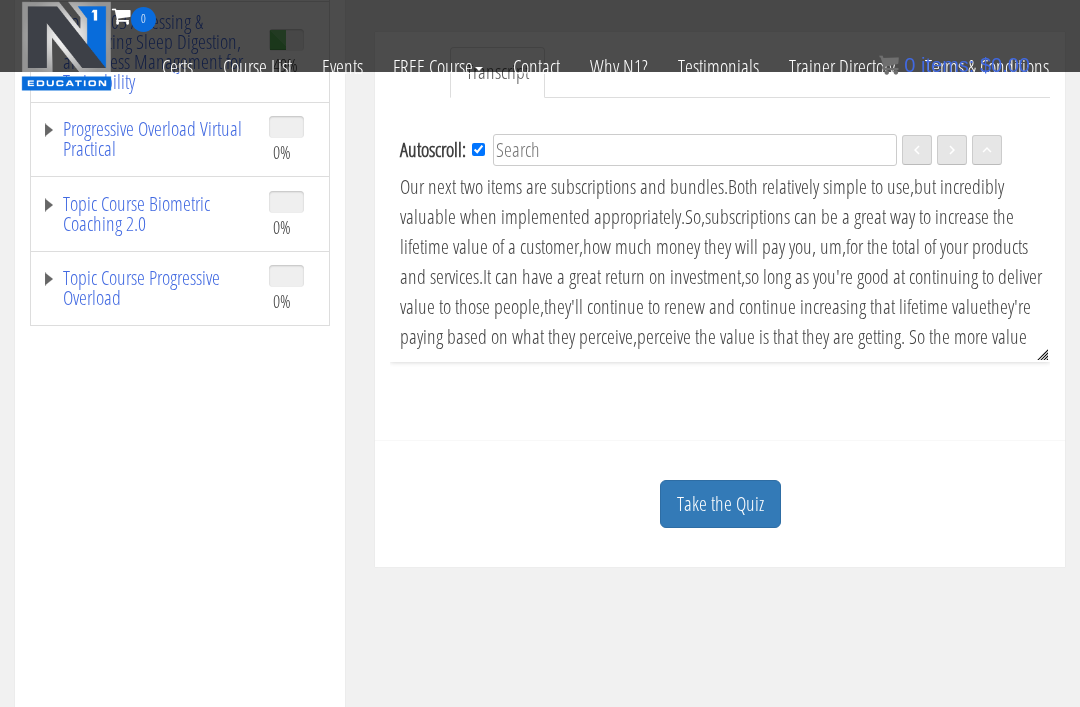 scroll, scrollTop: 589, scrollLeft: 0, axis: vertical 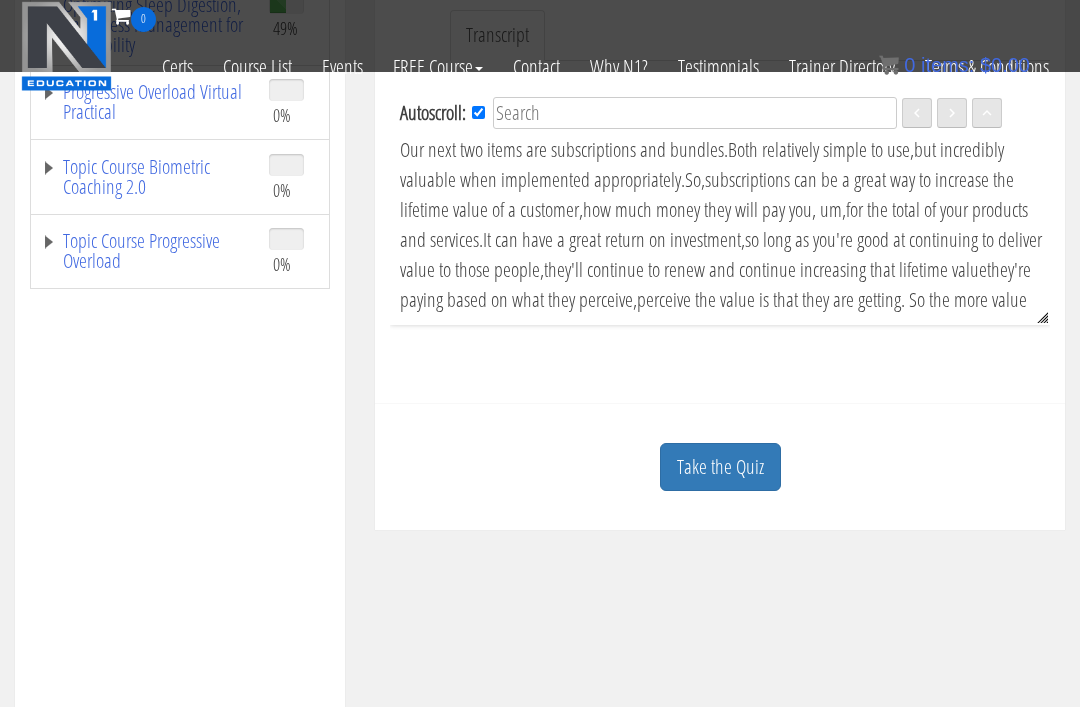 click on "Take the Quiz" at bounding box center (720, 467) 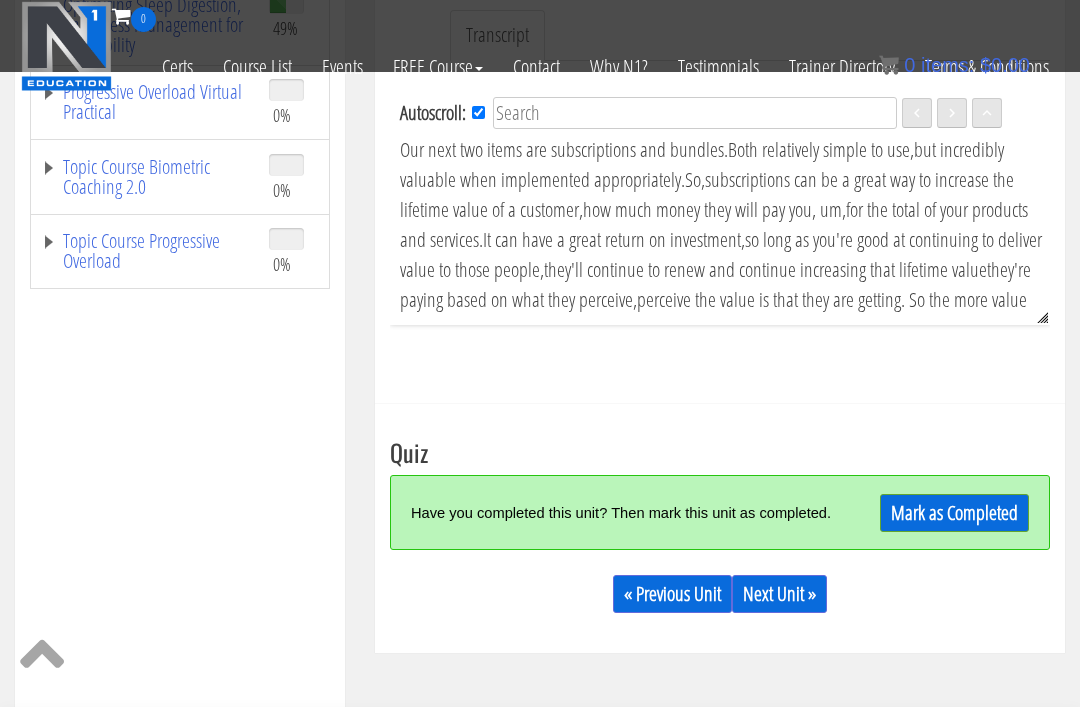 click on "Mark as Completed" at bounding box center (954, 513) 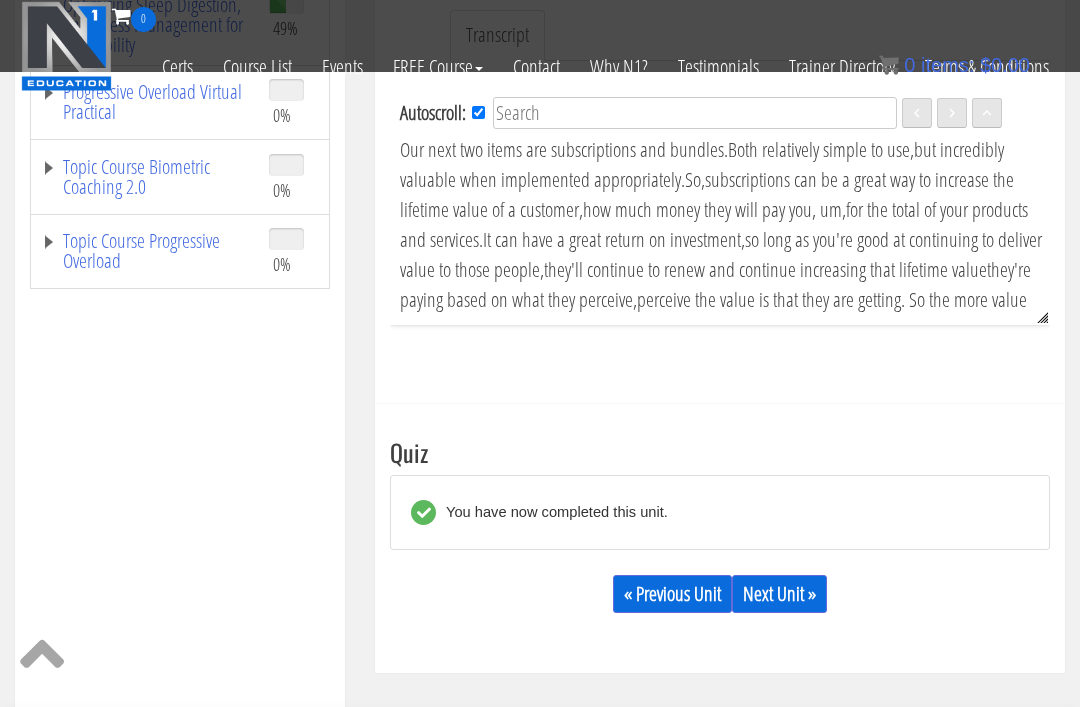 click on "Next Unit »" at bounding box center [779, 594] 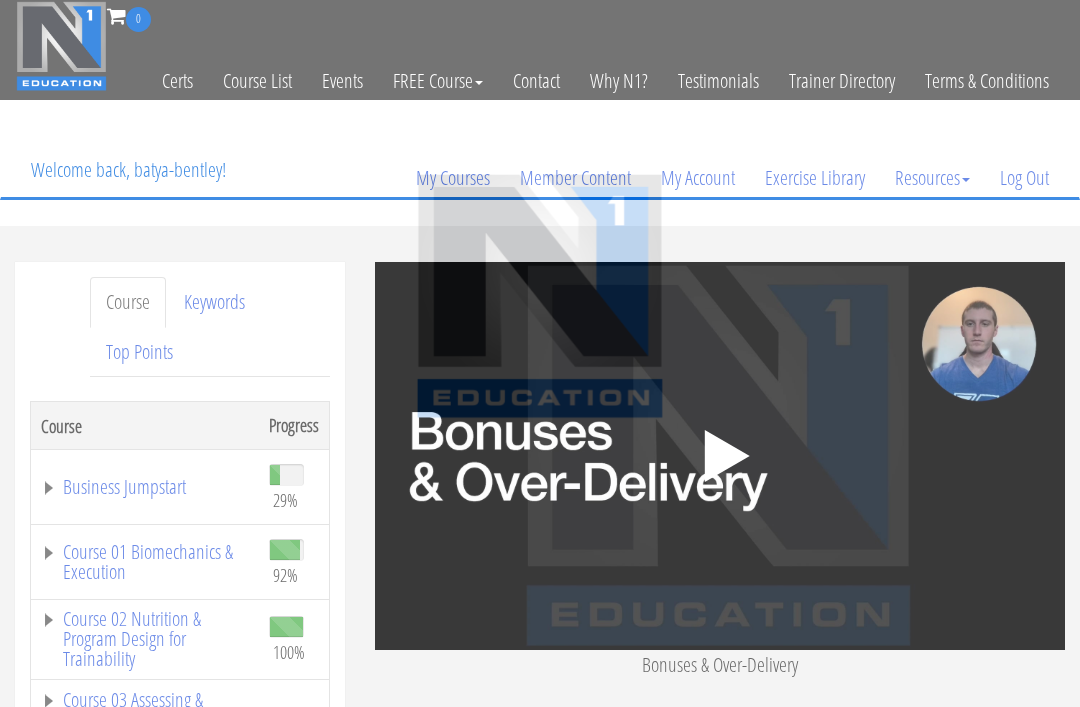 scroll, scrollTop: 0, scrollLeft: 0, axis: both 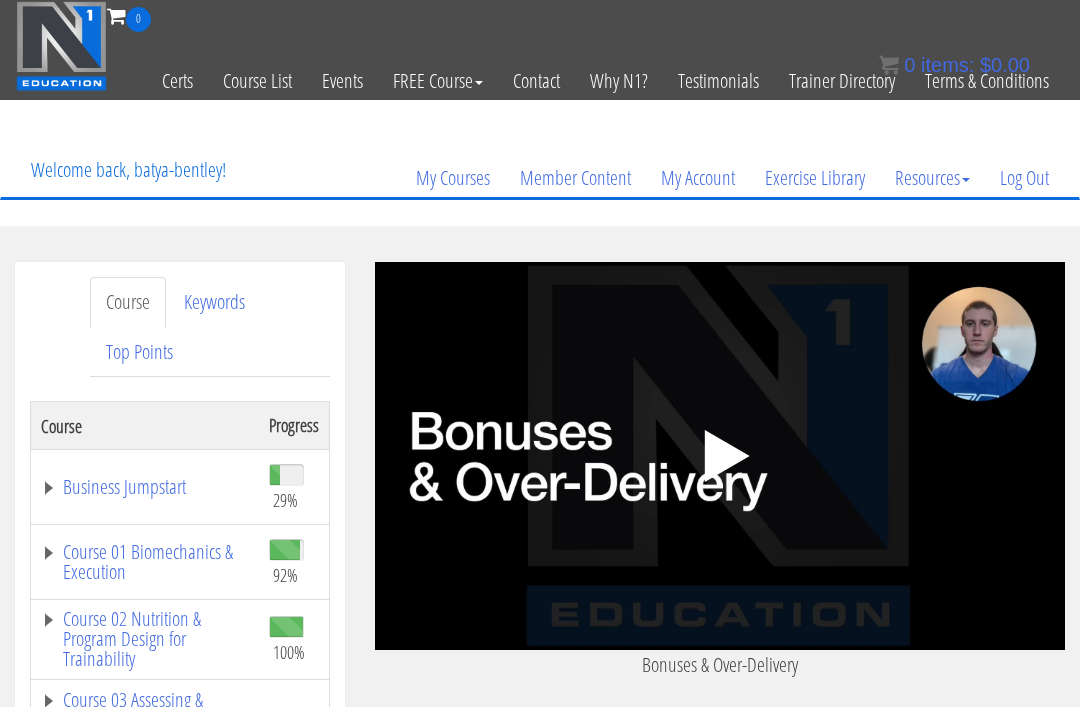 click on ".fp-color-play{opacity:0.65;}.controlbutton{fill:#fff;}" at bounding box center (720, 456) 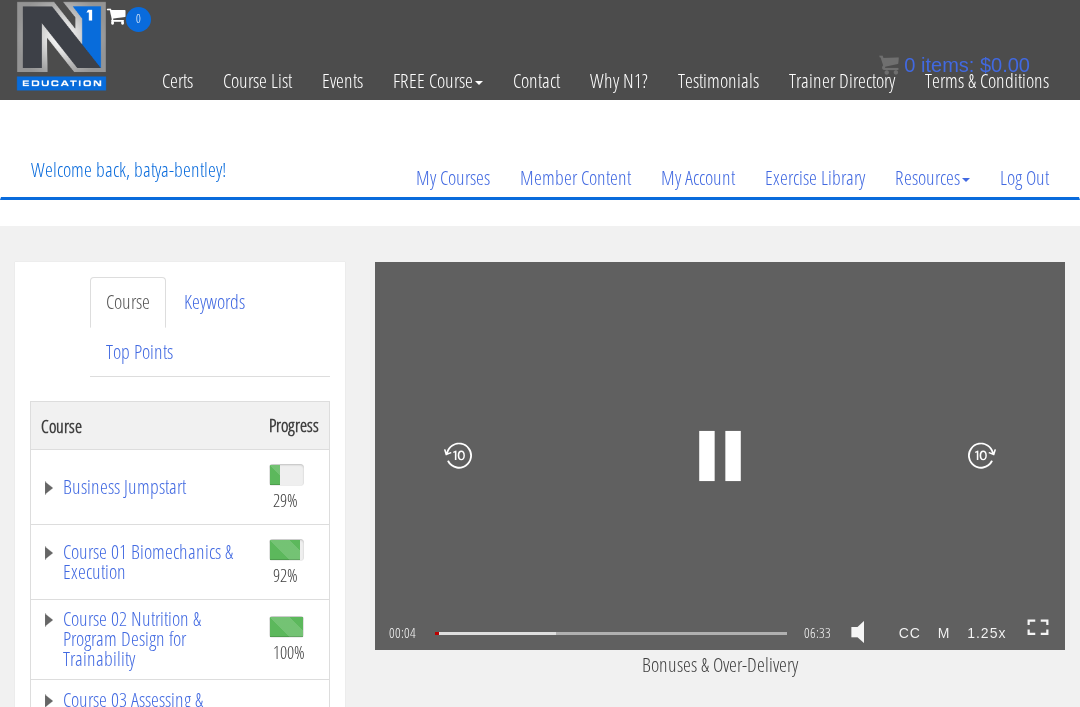 click at bounding box center [1031, 623] 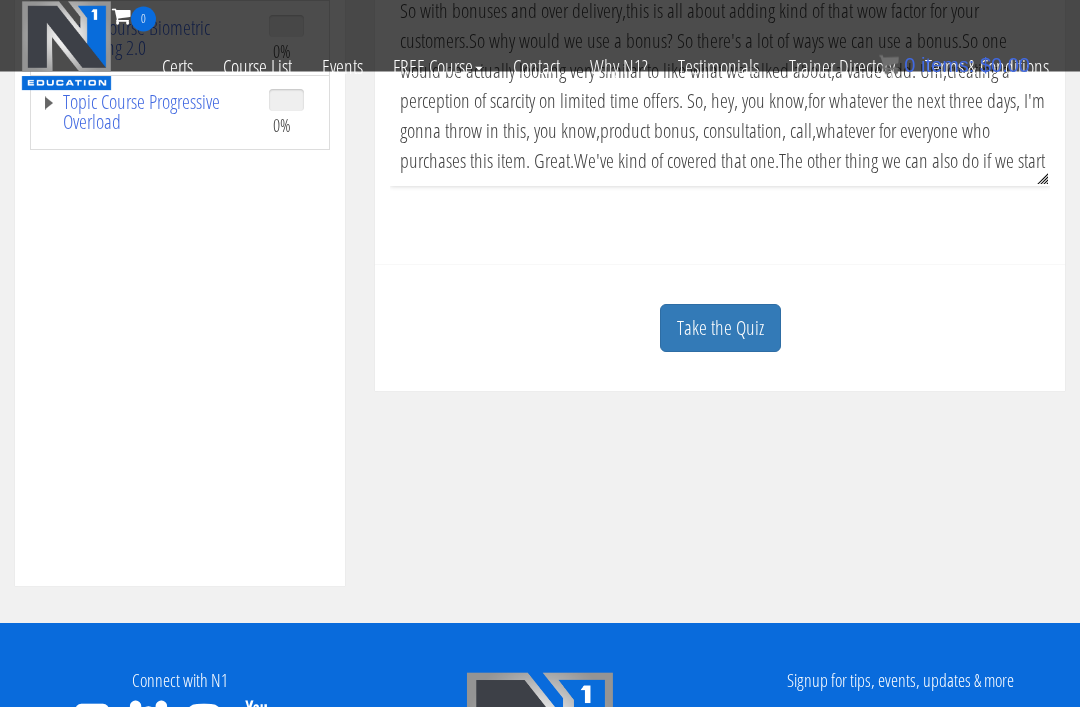 scroll, scrollTop: 728, scrollLeft: 0, axis: vertical 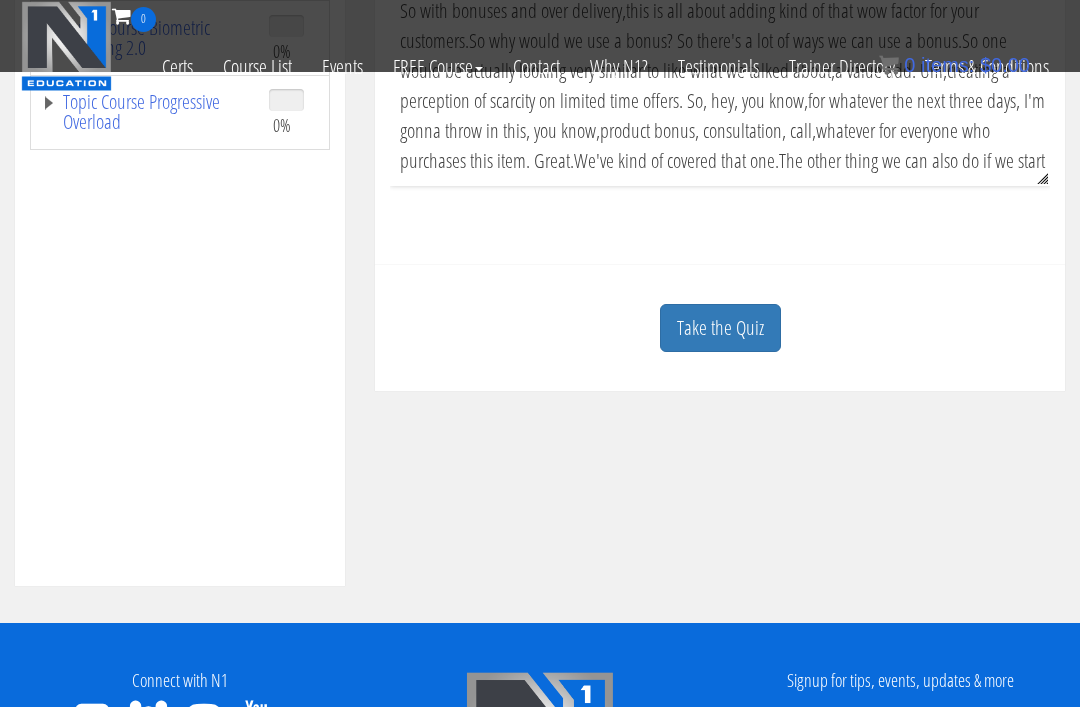click on "Take the Quiz" at bounding box center [720, 328] 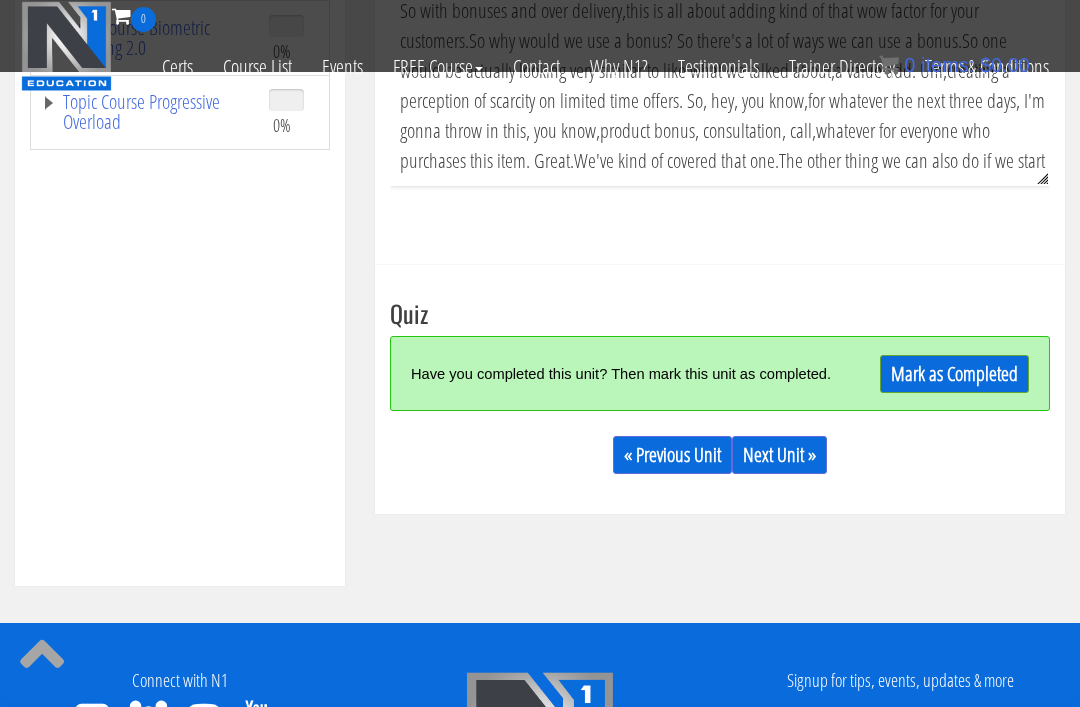 click on "Mark as Completed" at bounding box center (954, 374) 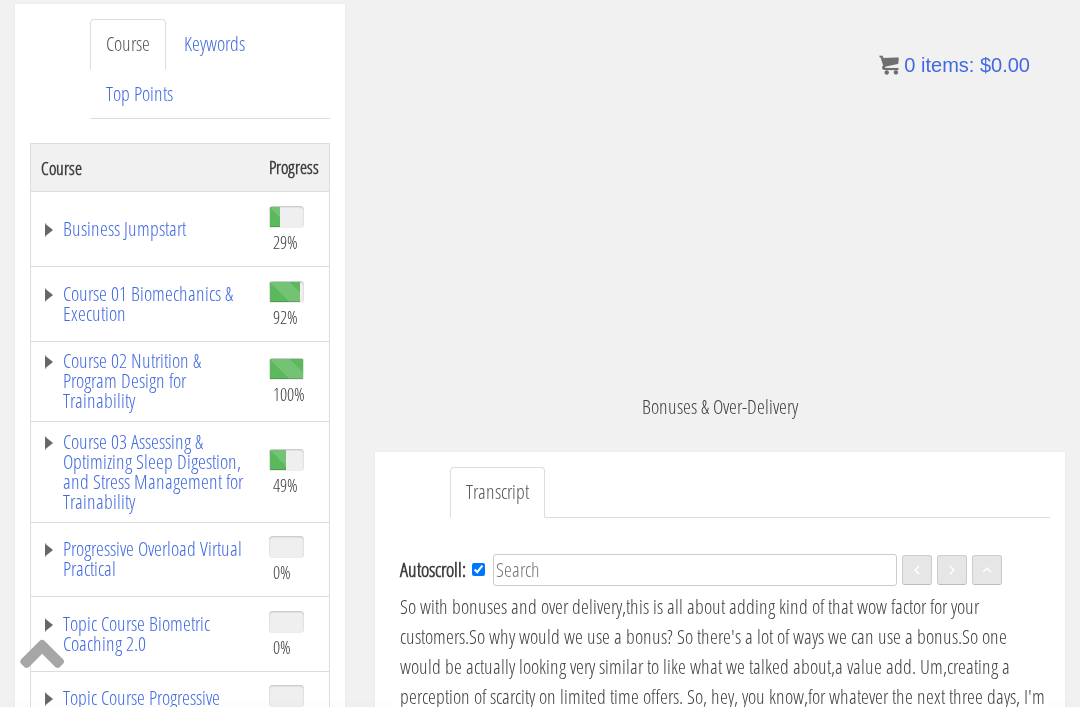 scroll, scrollTop: 257, scrollLeft: 0, axis: vertical 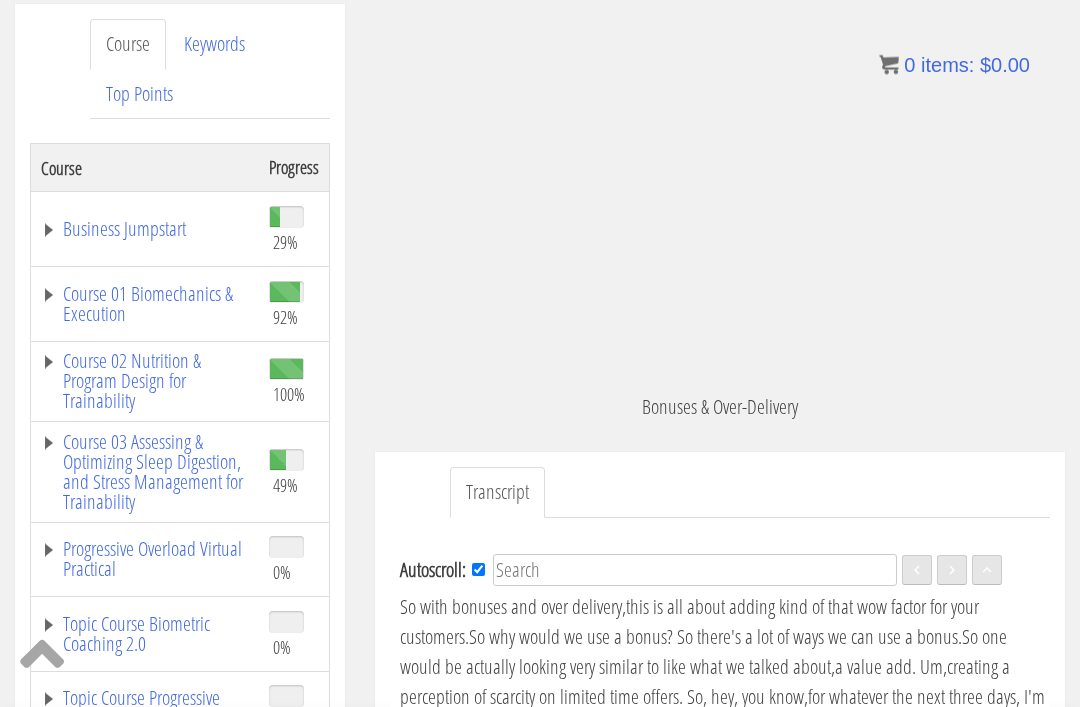 click on "Business Jumpstart" at bounding box center [145, 230] 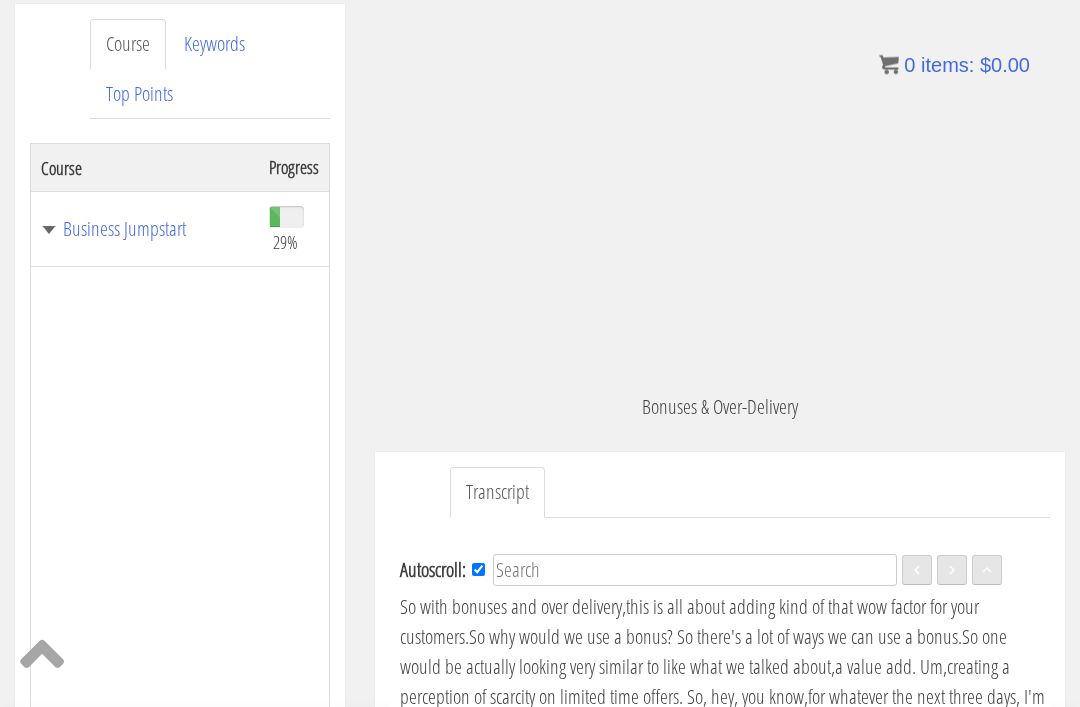 scroll, scrollTop: 258, scrollLeft: 0, axis: vertical 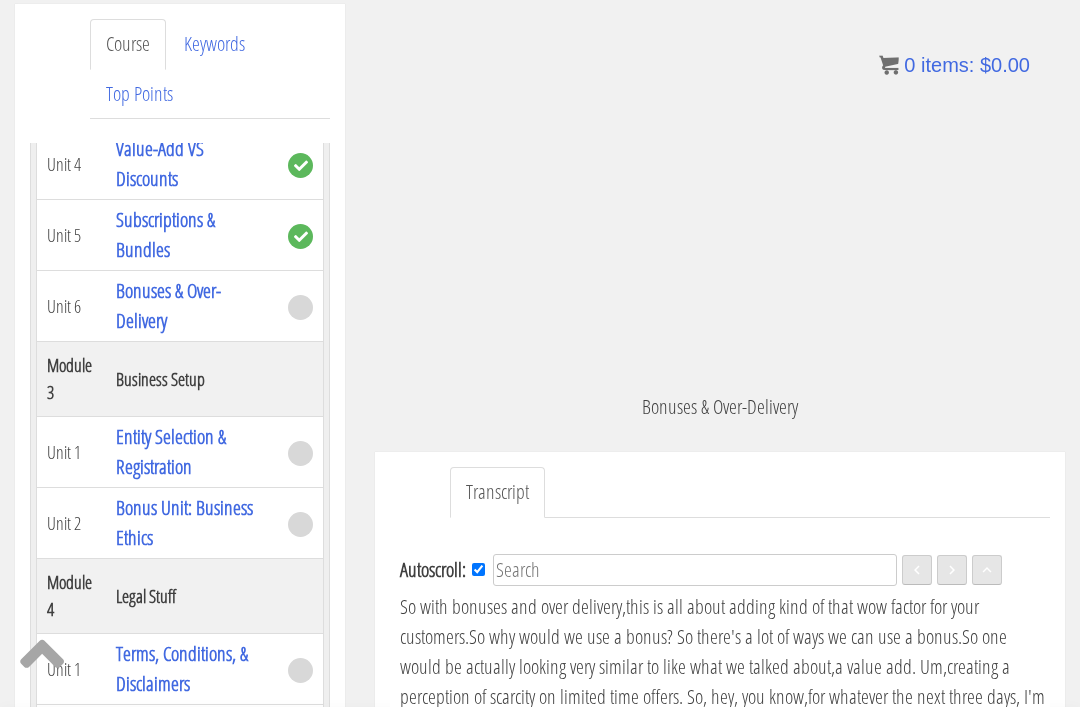 click on "Bonuses & Over-Delivery" at bounding box center (168, 305) 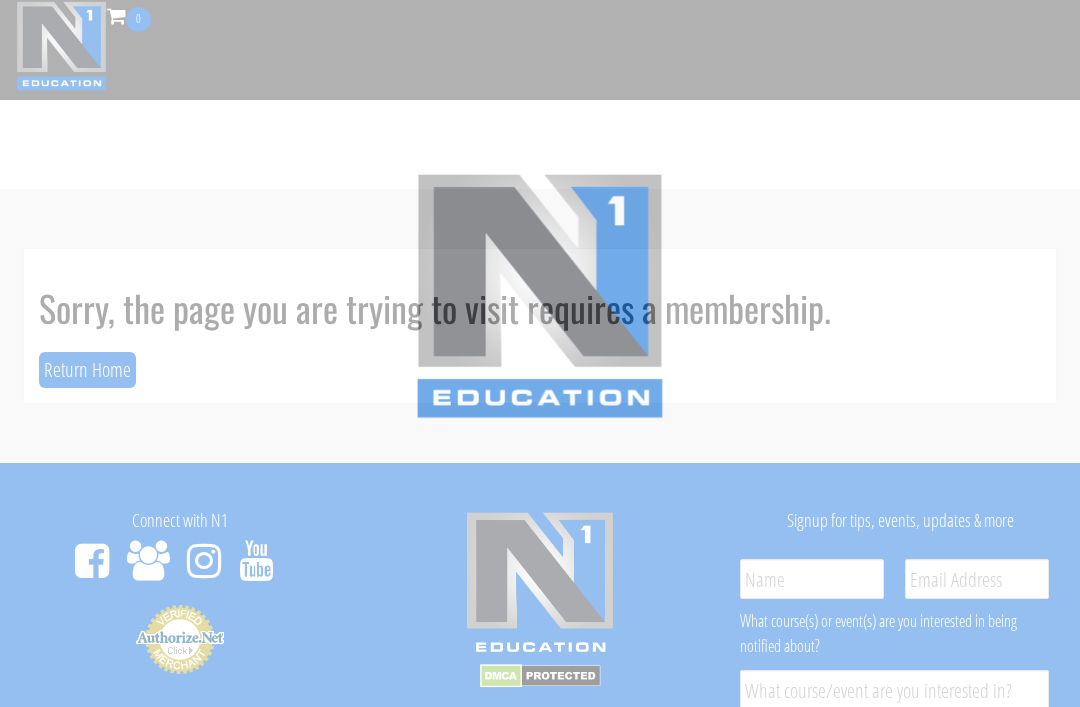 scroll, scrollTop: 0, scrollLeft: 0, axis: both 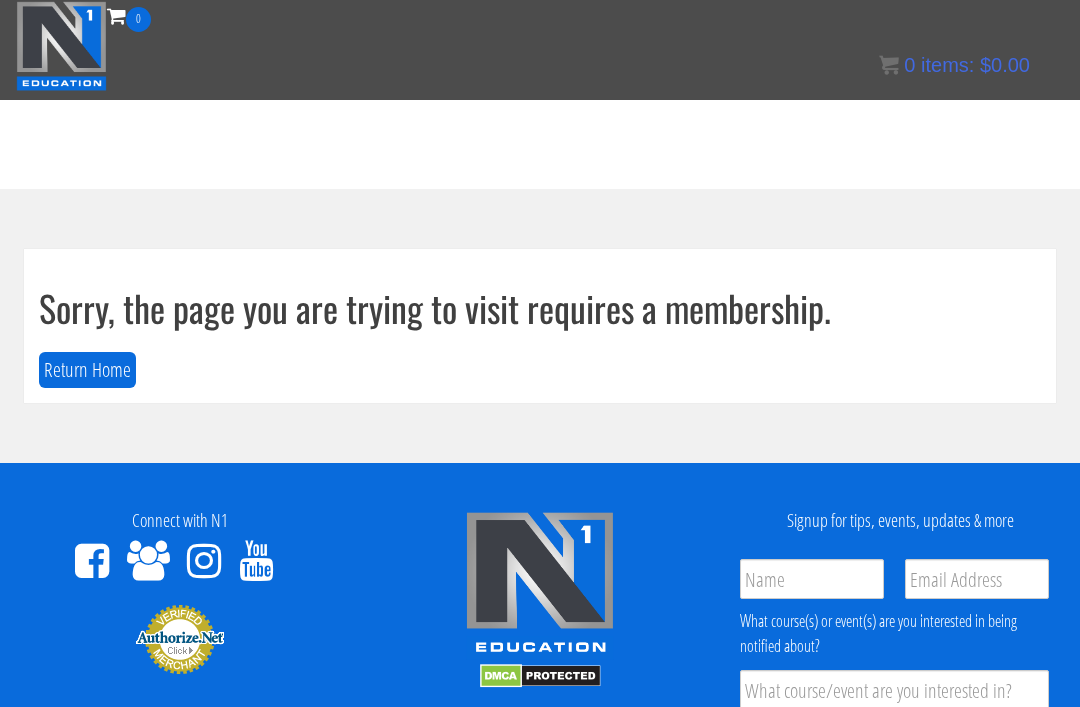click on "Return Home" at bounding box center (87, 370) 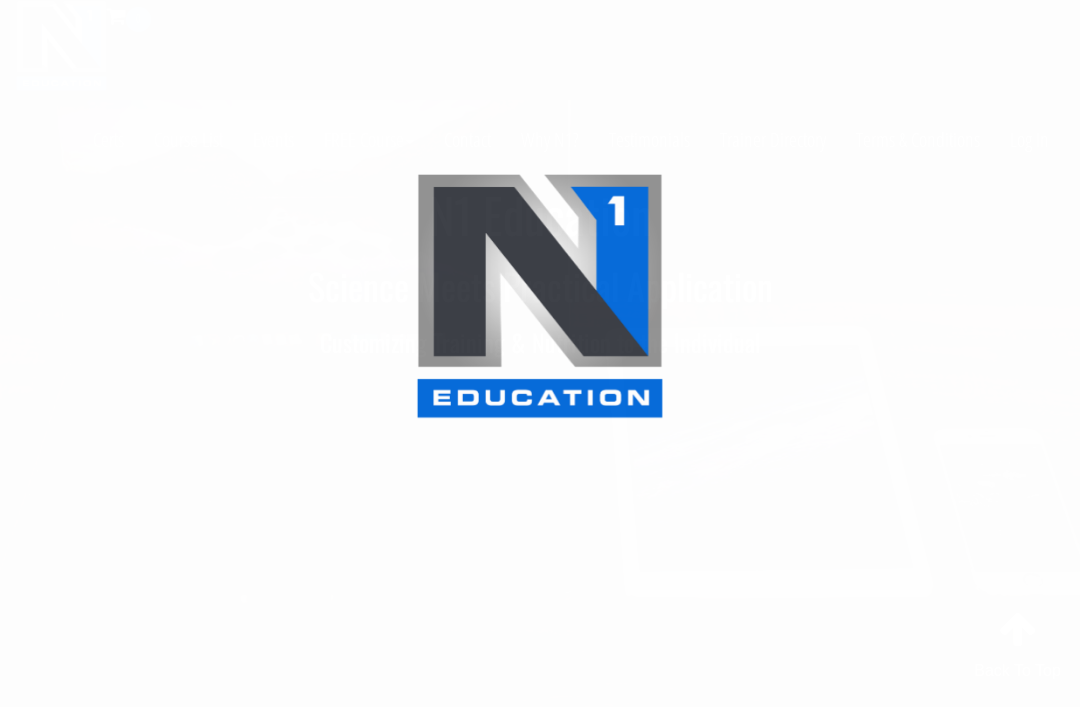 scroll, scrollTop: 0, scrollLeft: 0, axis: both 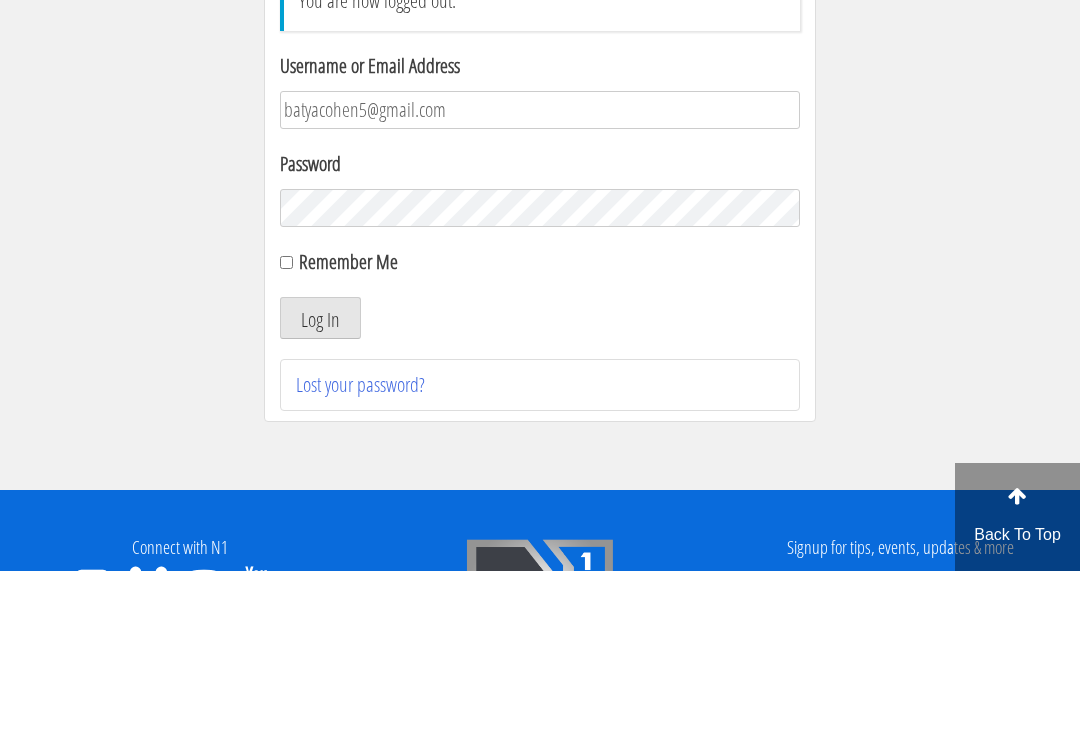 click on "Log In" at bounding box center (320, 487) 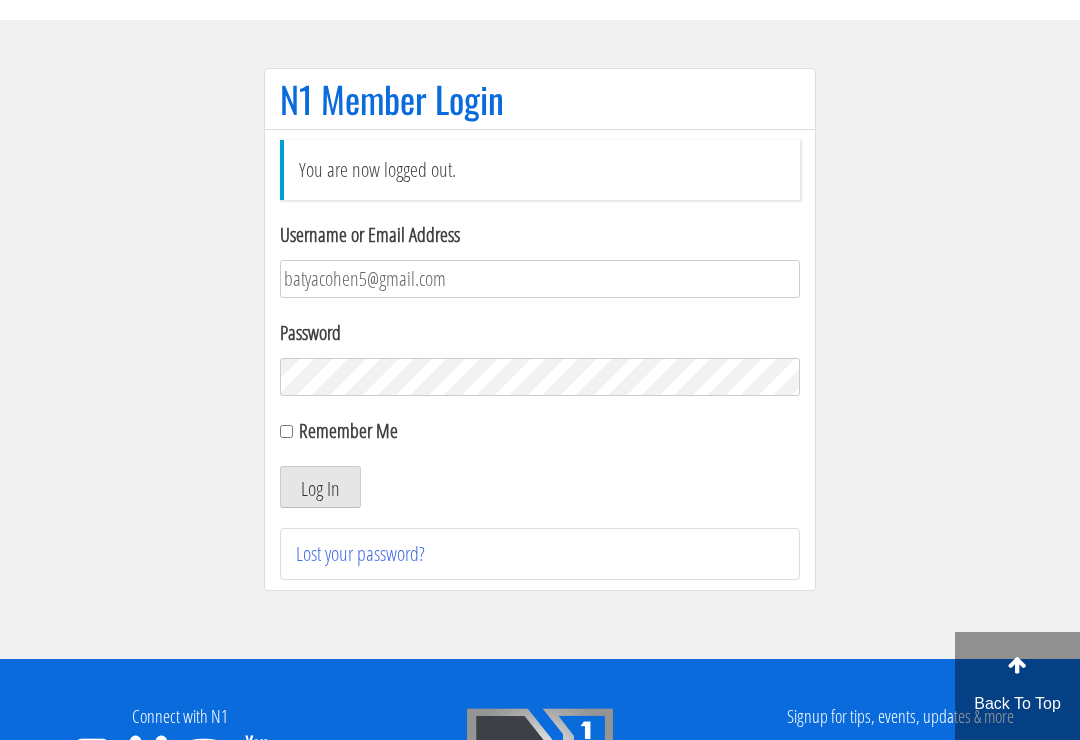 click on "Log In" at bounding box center [320, 487] 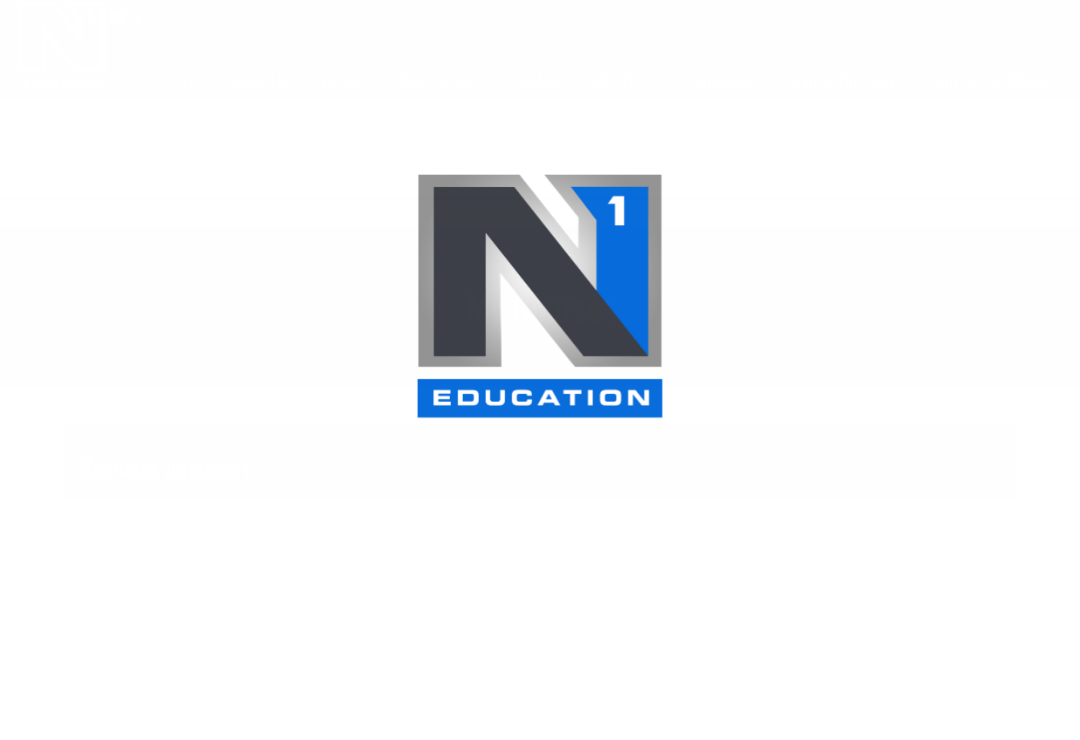 scroll, scrollTop: 0, scrollLeft: 0, axis: both 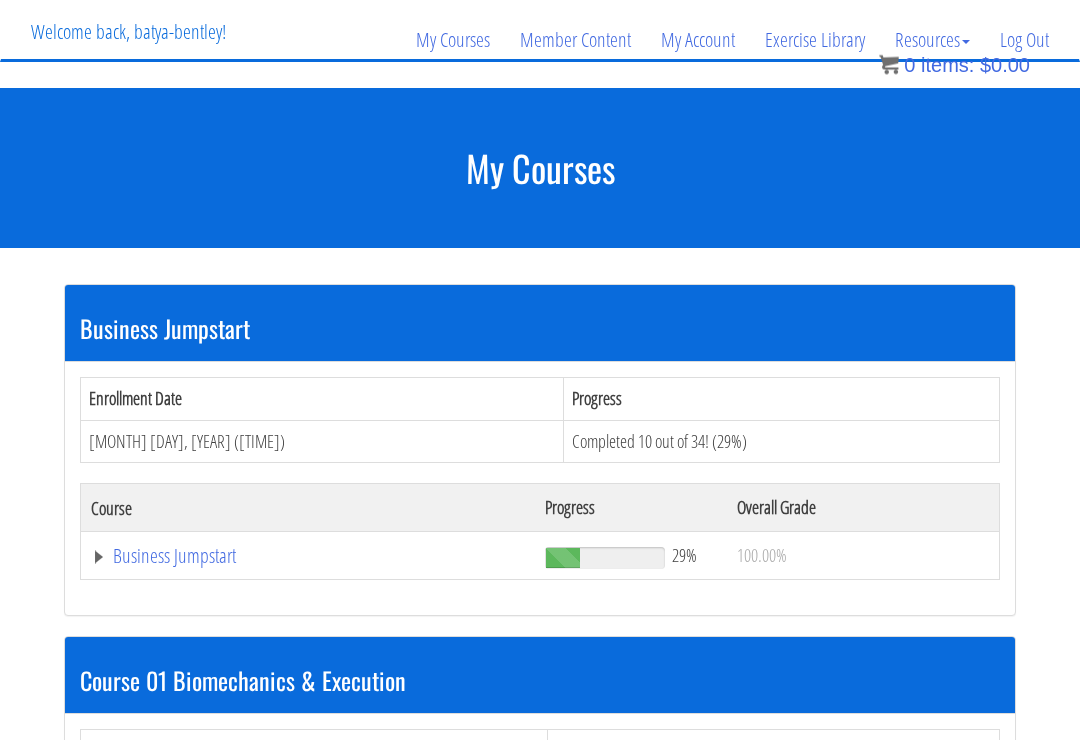 click on "Business Jumpstart" at bounding box center (308, 557) 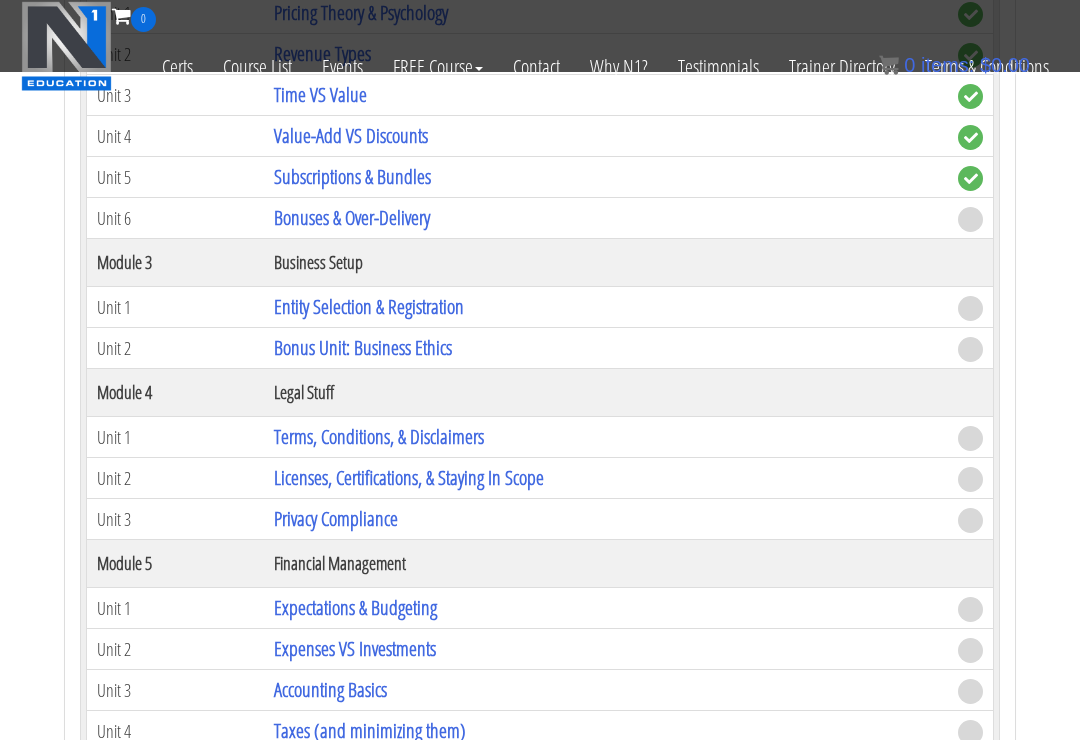 scroll, scrollTop: 903, scrollLeft: 0, axis: vertical 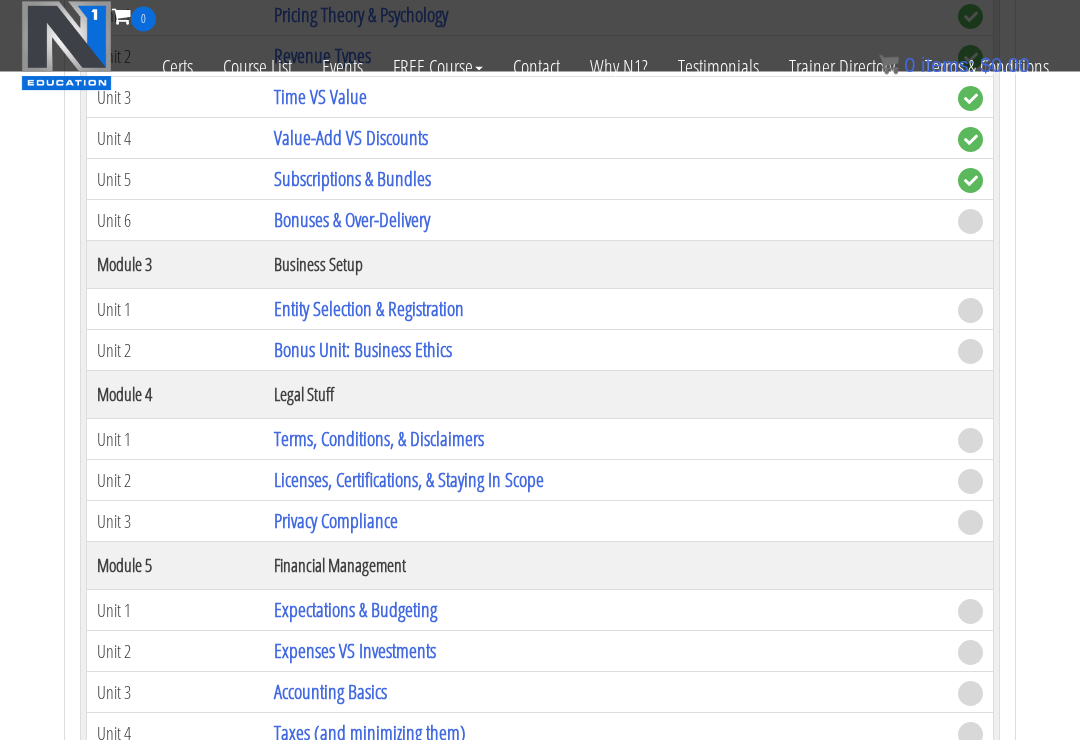 click on "Bonuses & Over-Delivery" at bounding box center (352, 220) 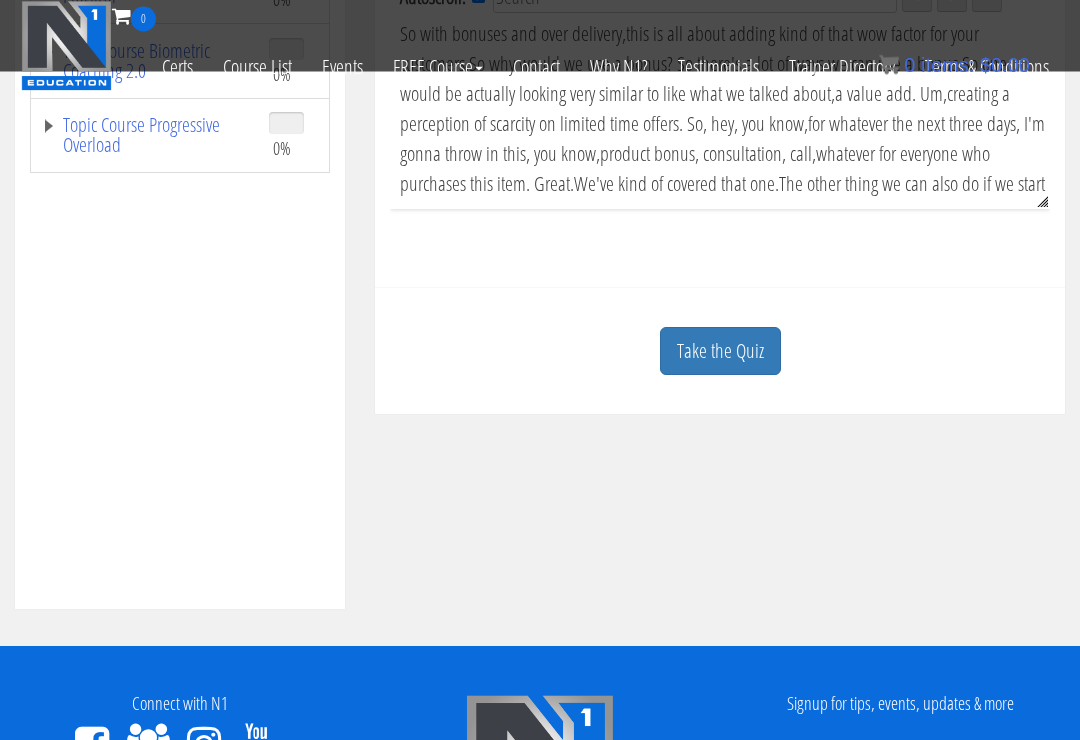 scroll, scrollTop: 705, scrollLeft: 0, axis: vertical 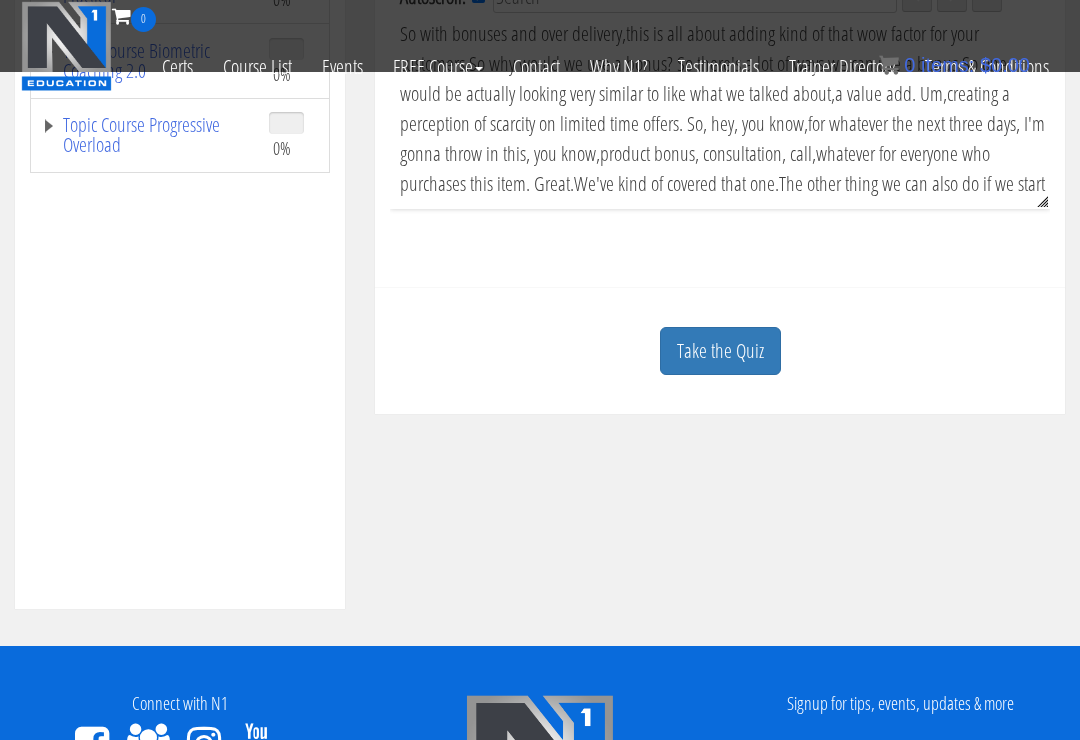 click on "Course
Keywords
Top Points
Course Progress Business Jumpstart
29%
Module 1
Business Planning
Unit 1
Intro
Unit 2
Your Starting Point
Unit 3
Identifying Your Customers
Unit 4
Visualize & Outline
Unit 5
Competitors & Allies
Module 2
Value & Pricing
Unit 1
Pricing Theory & Psychology
Unit 2
Revenue Types" at bounding box center [540, 20] 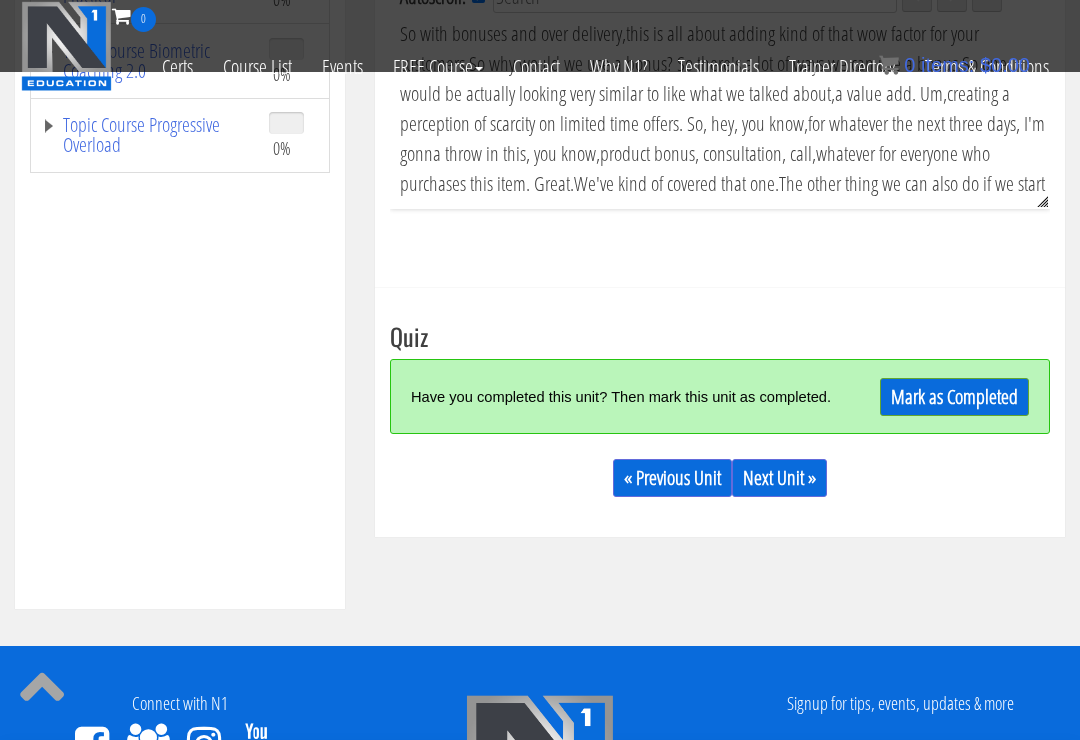 click on "Mark as Completed" at bounding box center (954, 397) 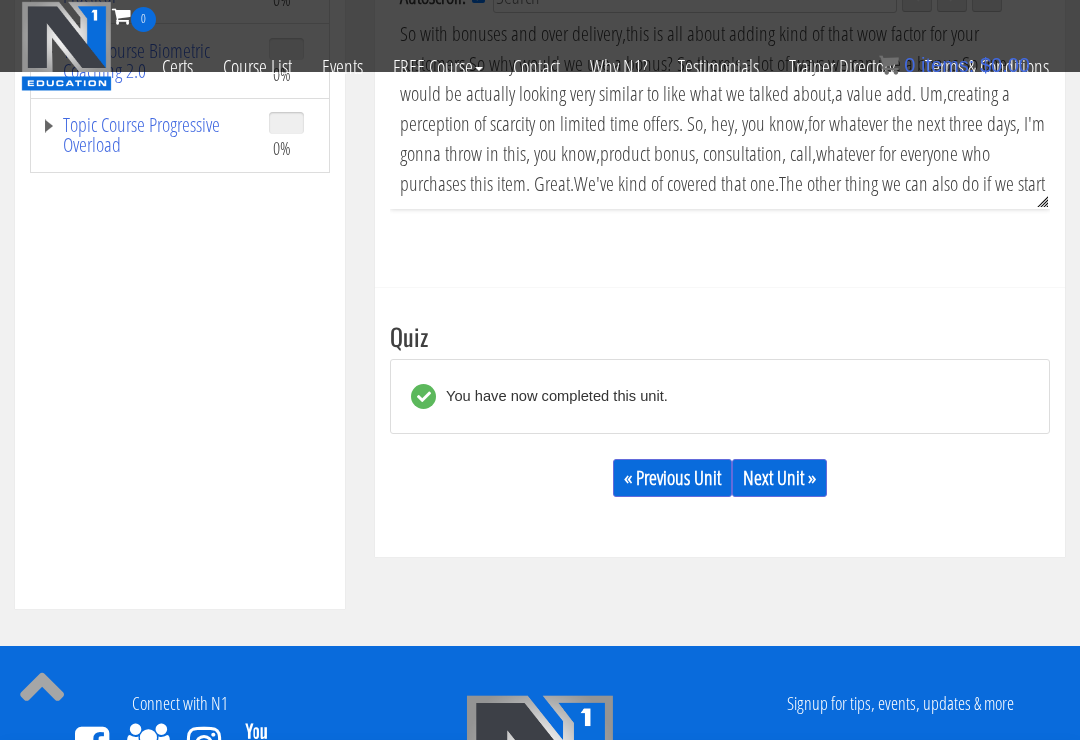 click on "Next Unit »" at bounding box center (779, 478) 